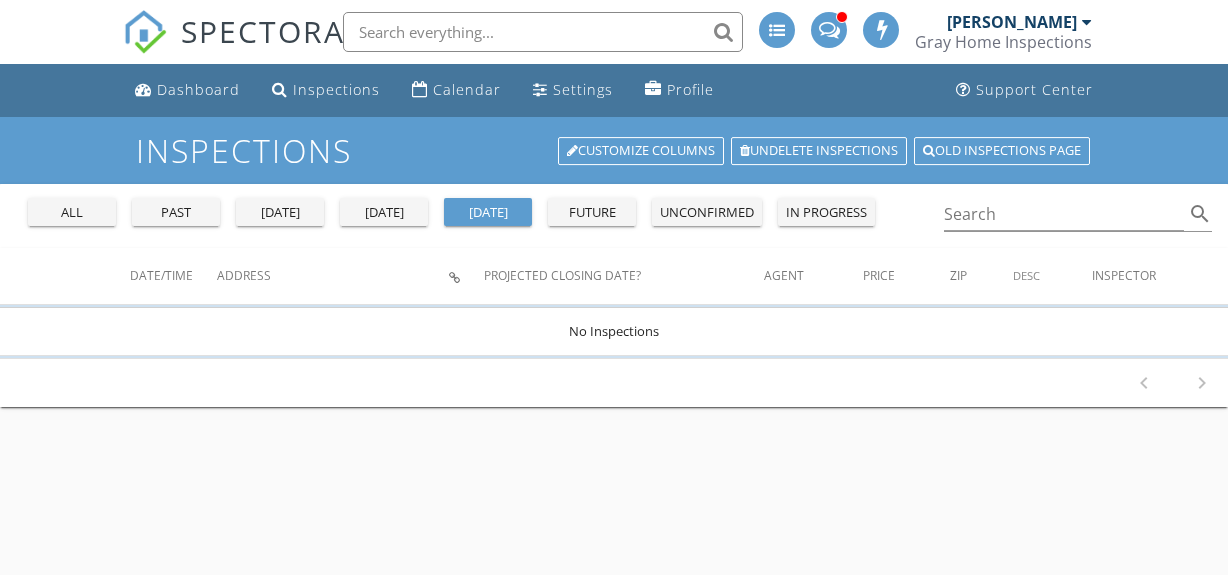 scroll, scrollTop: 0, scrollLeft: 0, axis: both 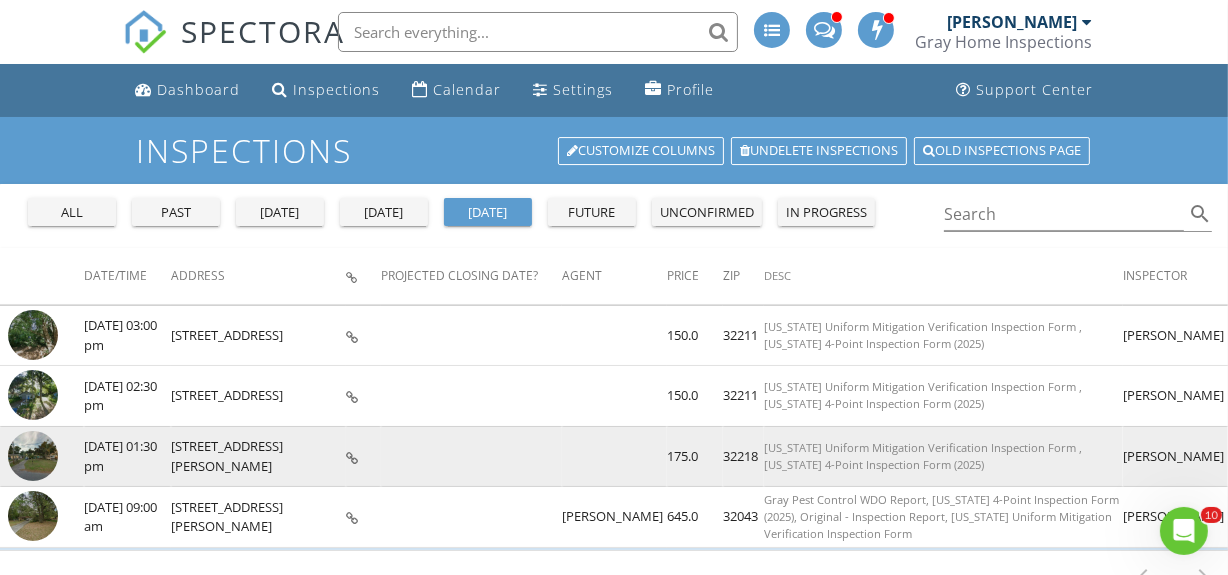 click at bounding box center [33, 456] 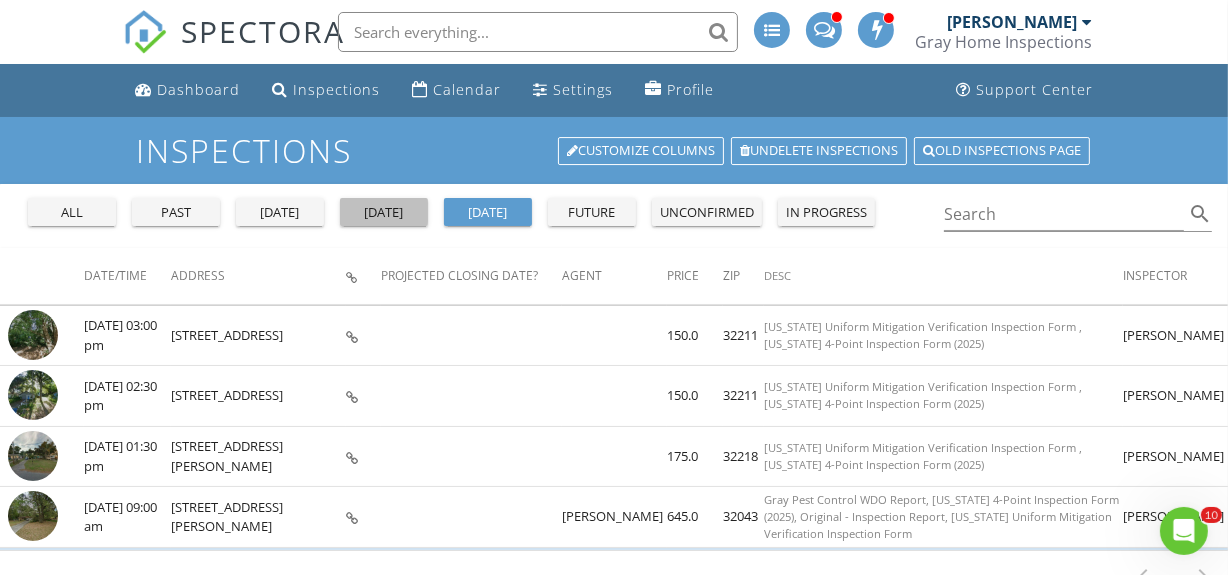 click on "today" at bounding box center (384, 213) 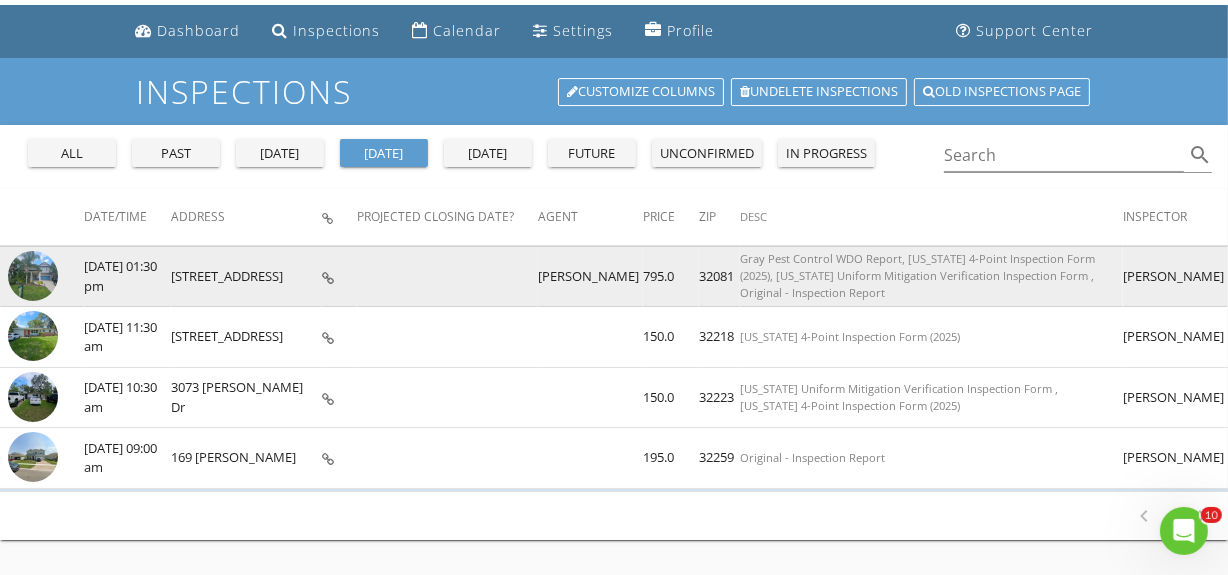 scroll, scrollTop: 90, scrollLeft: 0, axis: vertical 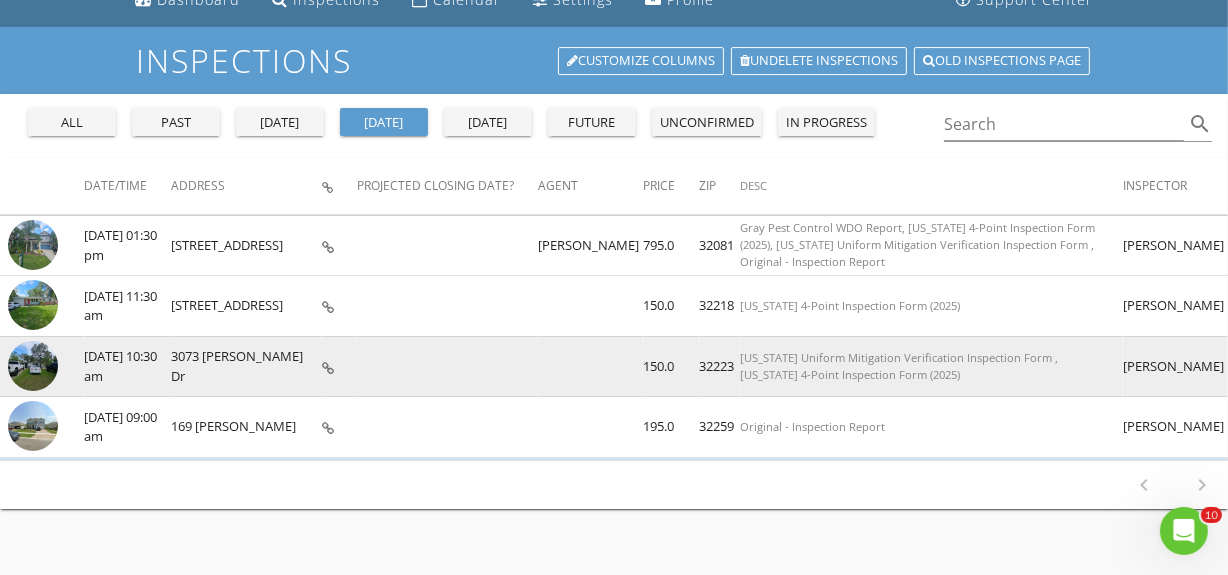 click at bounding box center (33, 366) 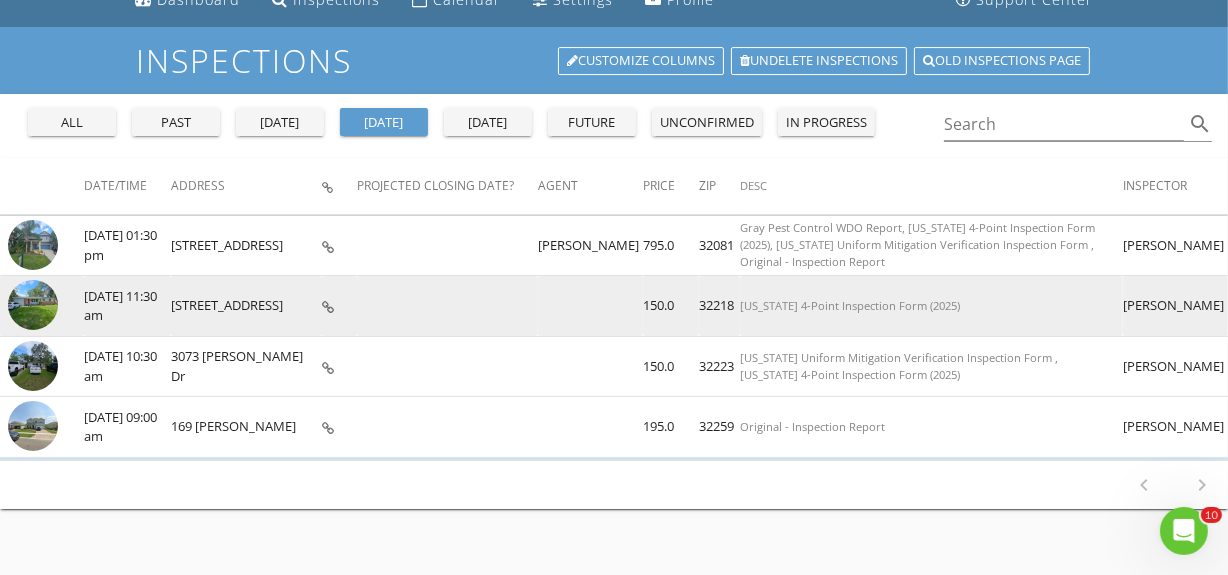 click at bounding box center [33, 305] 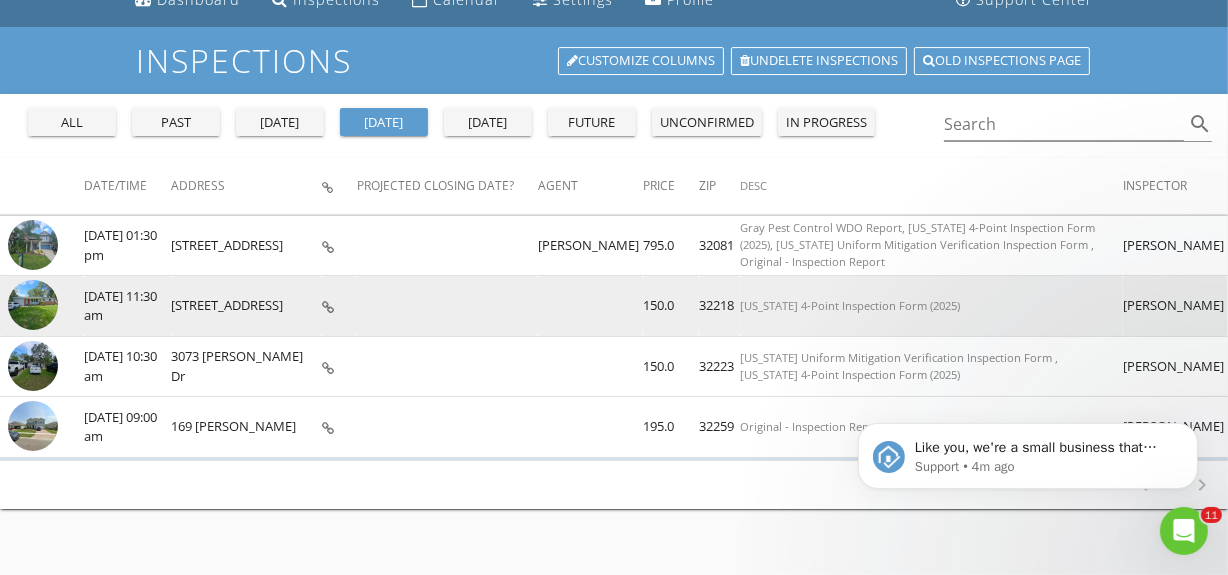 scroll, scrollTop: 0, scrollLeft: 0, axis: both 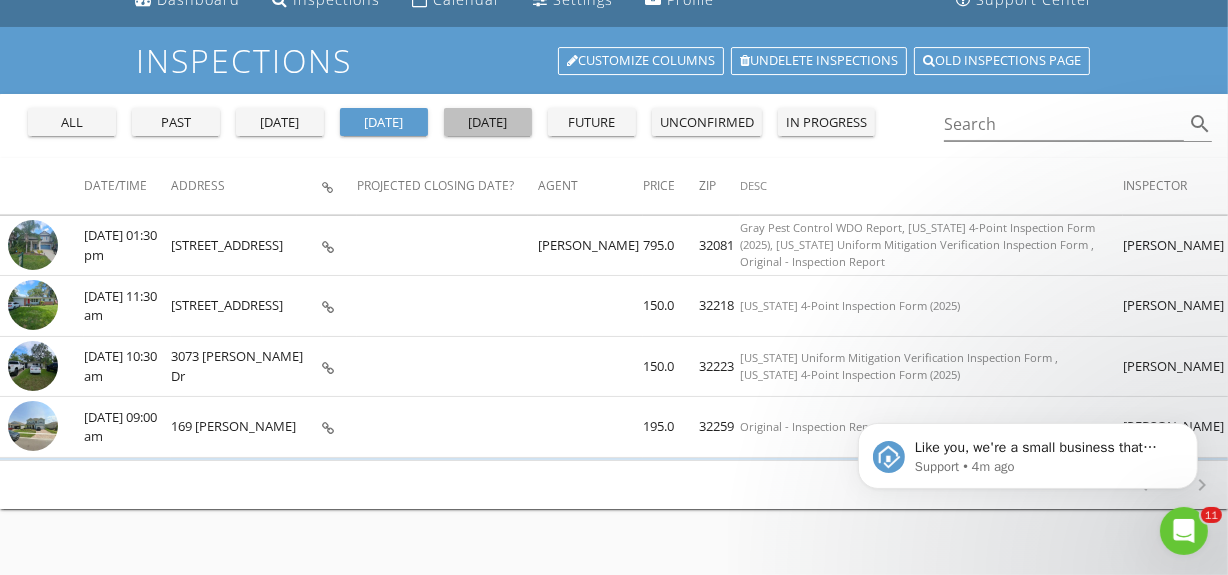 click on "tomorrow" at bounding box center [488, 123] 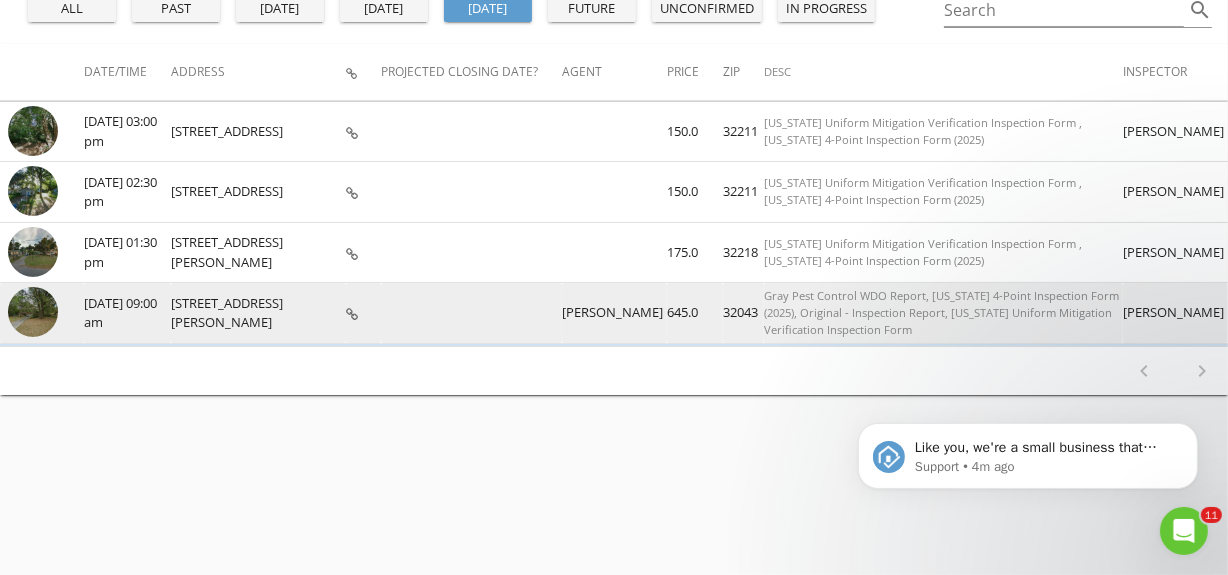 scroll, scrollTop: 217, scrollLeft: 0, axis: vertical 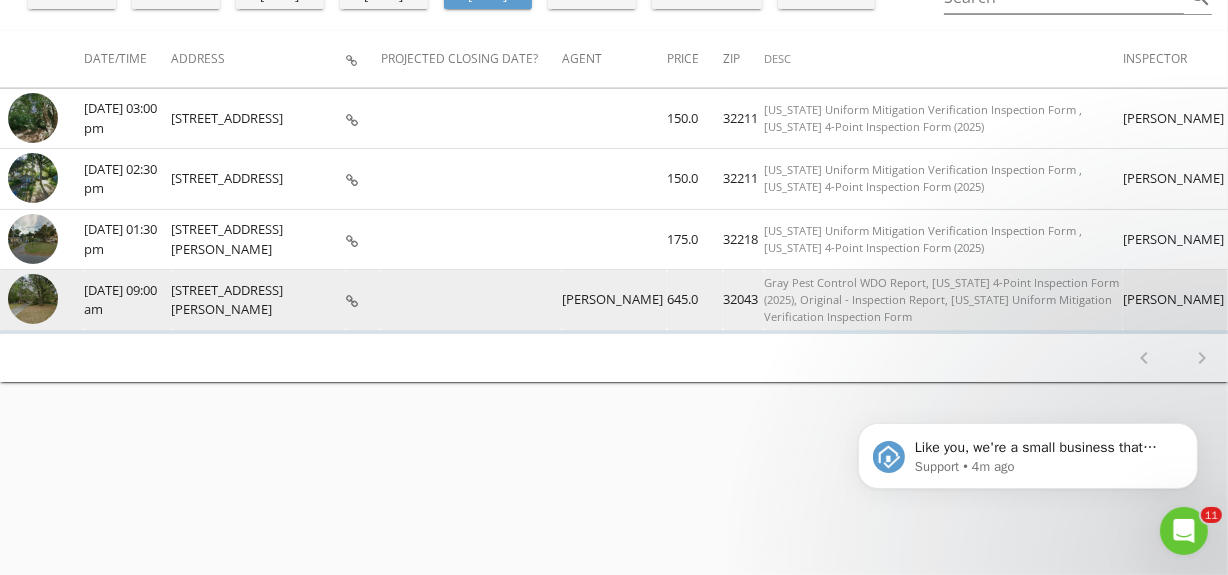 click at bounding box center [33, 299] 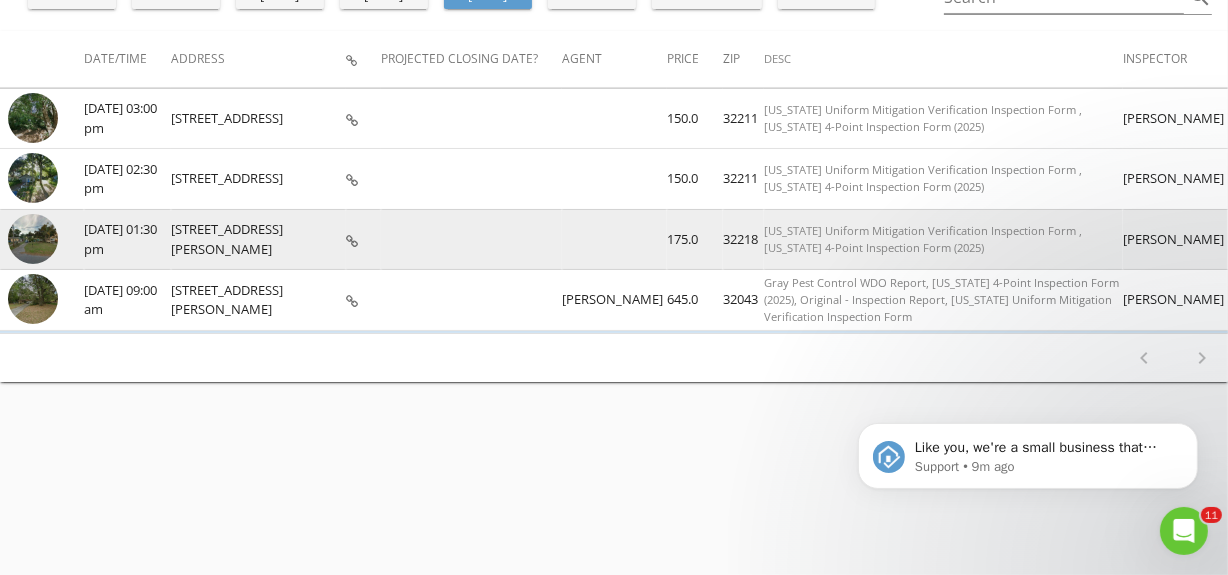 click at bounding box center (33, 239) 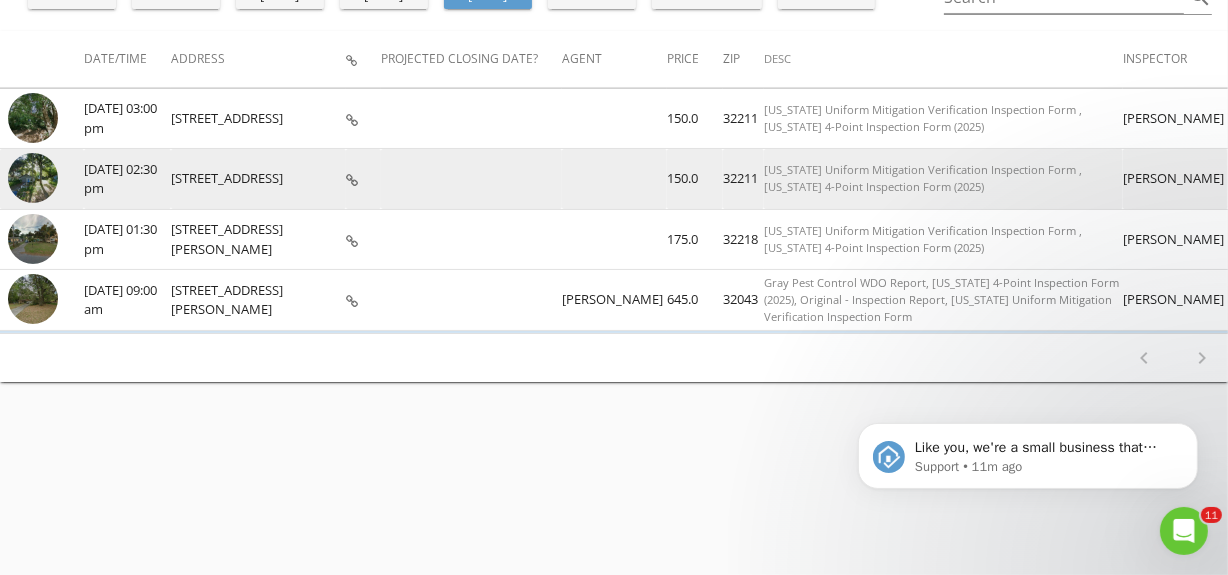 click at bounding box center [33, 178] 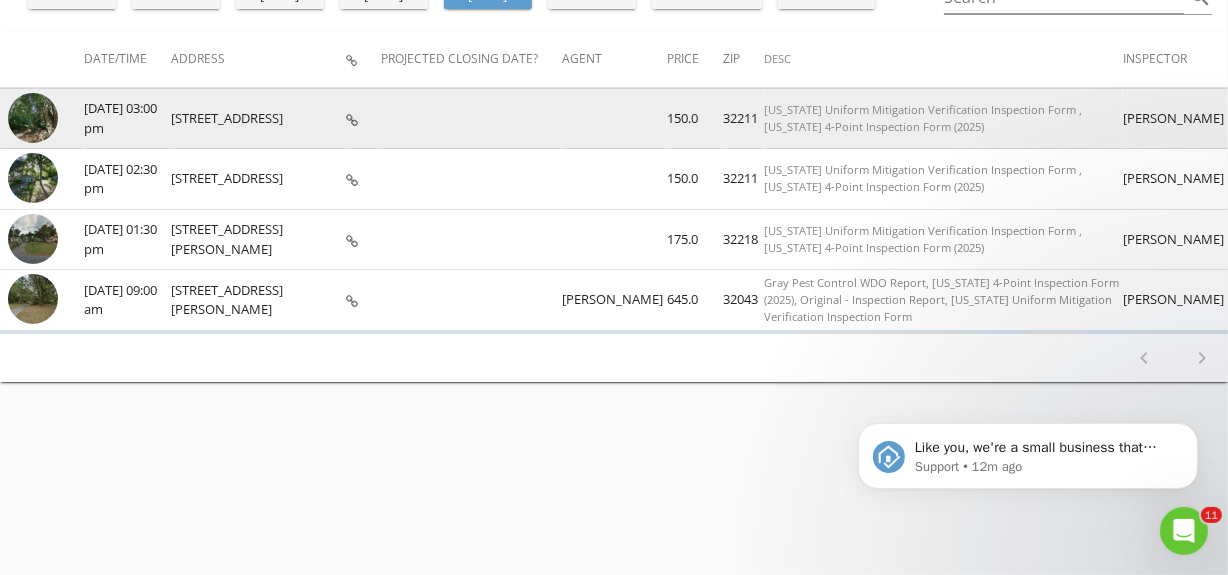 click at bounding box center (33, 118) 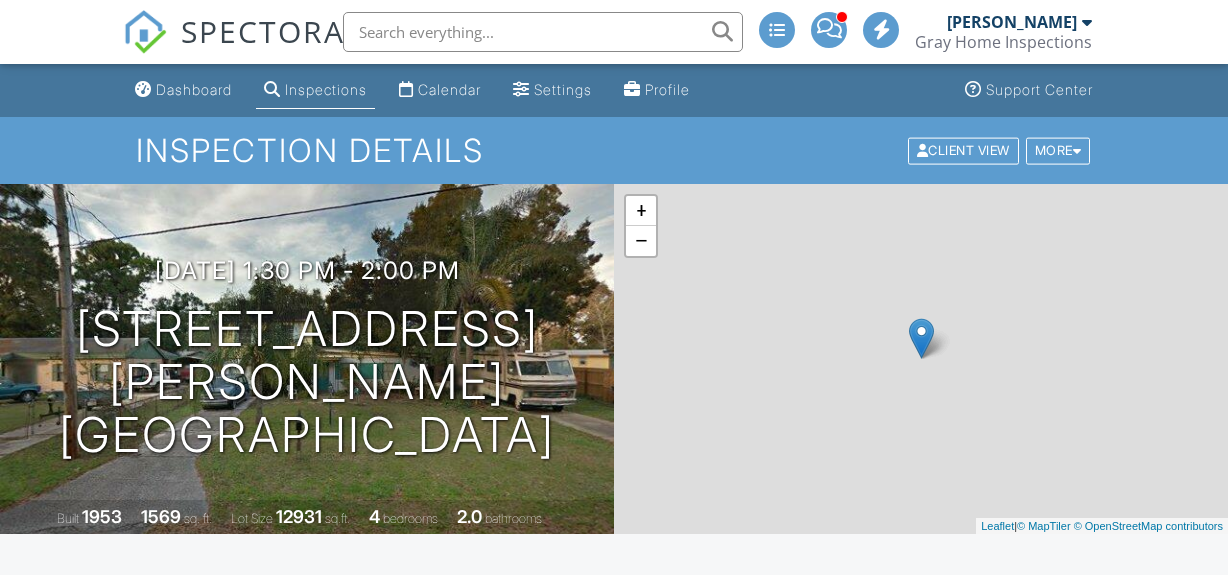 scroll, scrollTop: 0, scrollLeft: 0, axis: both 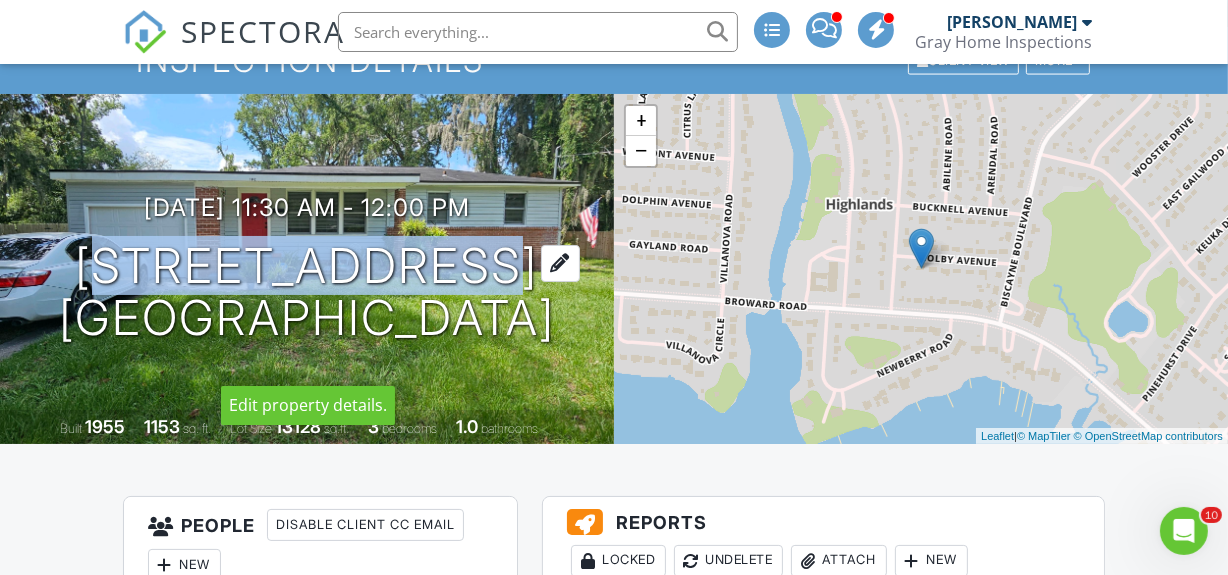 drag, startPoint x: 290, startPoint y: 226, endPoint x: 516, endPoint y: 249, distance: 227.16734 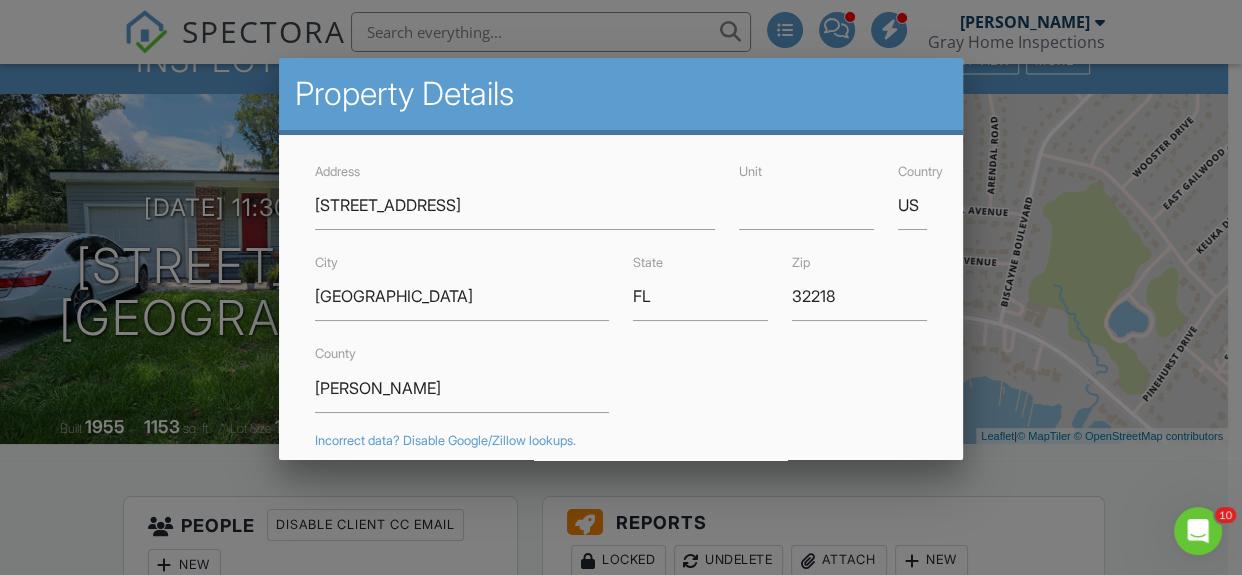 click at bounding box center (621, 259) 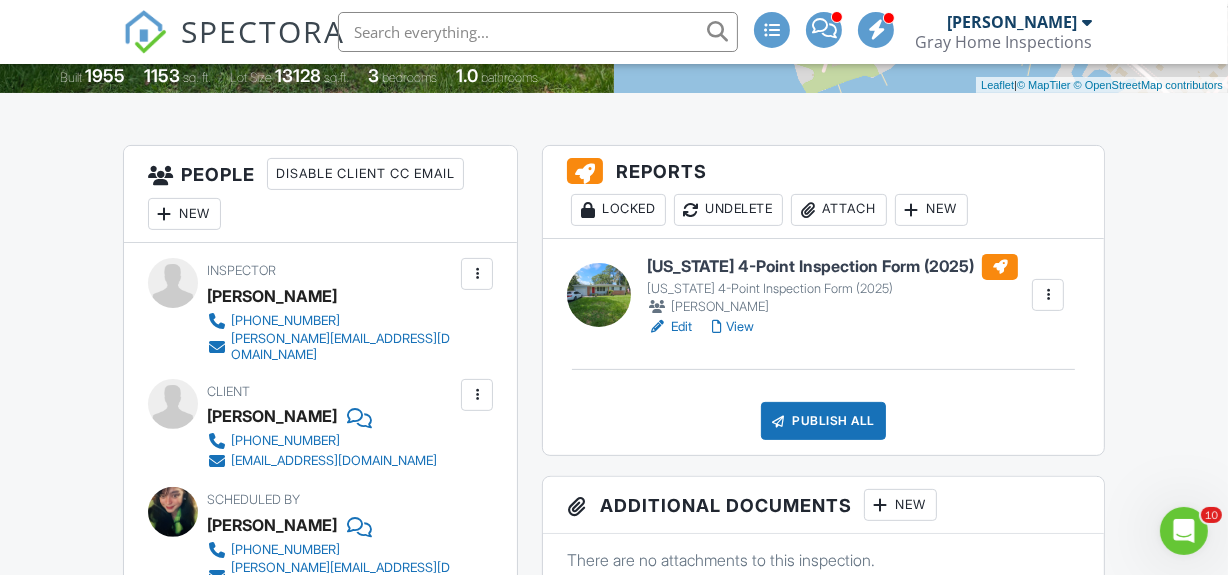 scroll, scrollTop: 454, scrollLeft: 0, axis: vertical 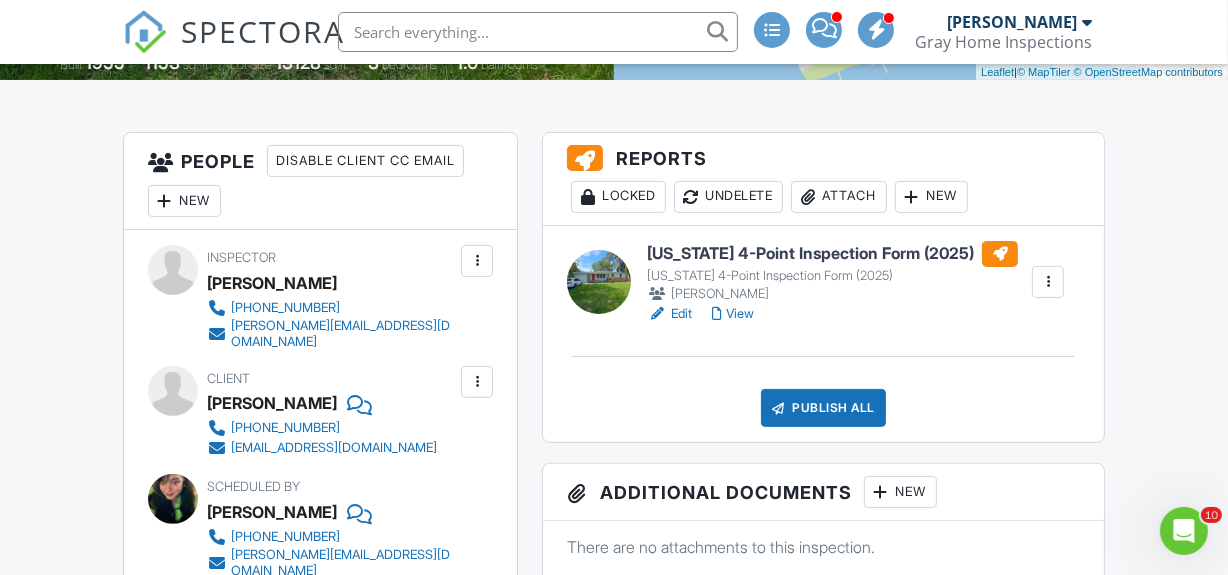 click on "Edit" at bounding box center [669, 314] 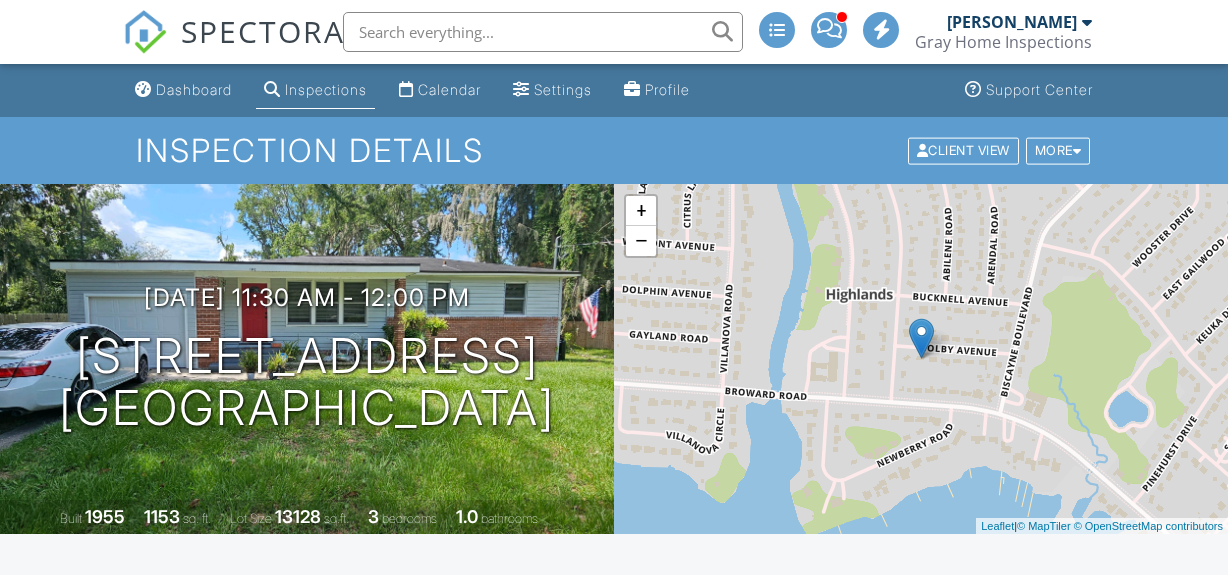 click on "View" at bounding box center (733, 768) 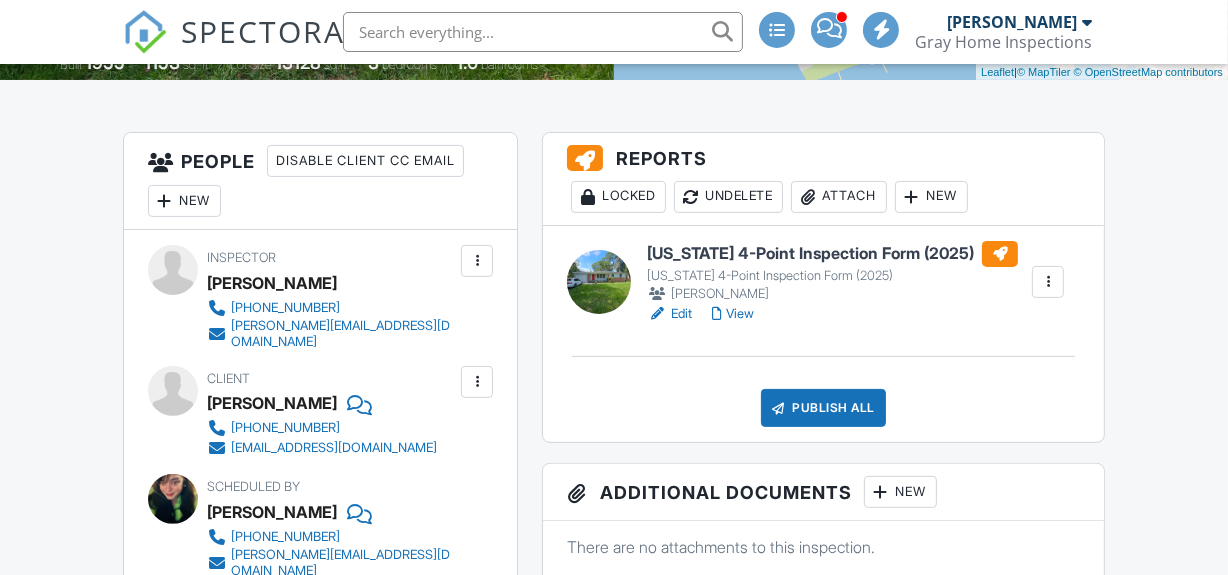 scroll, scrollTop: 0, scrollLeft: 0, axis: both 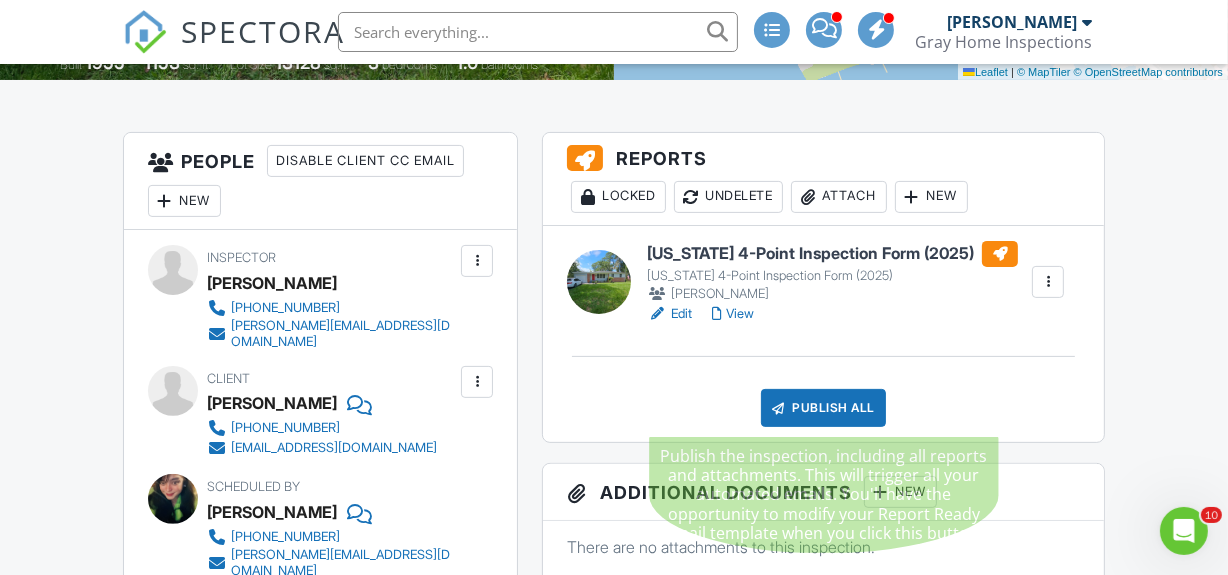 click on "Publish All" at bounding box center [823, 408] 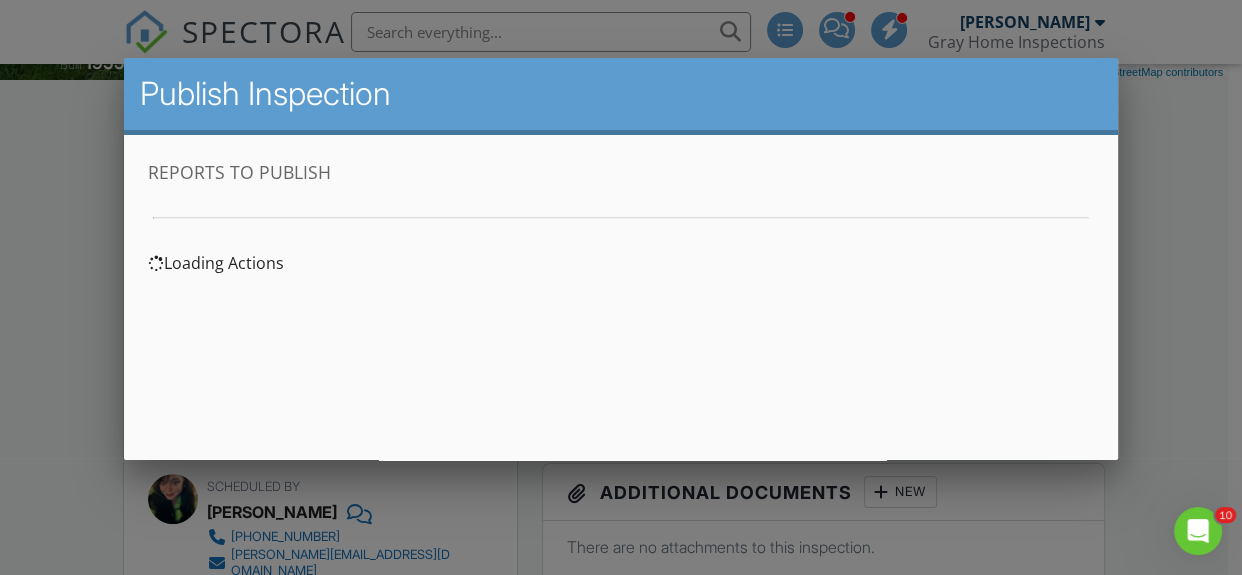 scroll, scrollTop: 0, scrollLeft: 0, axis: both 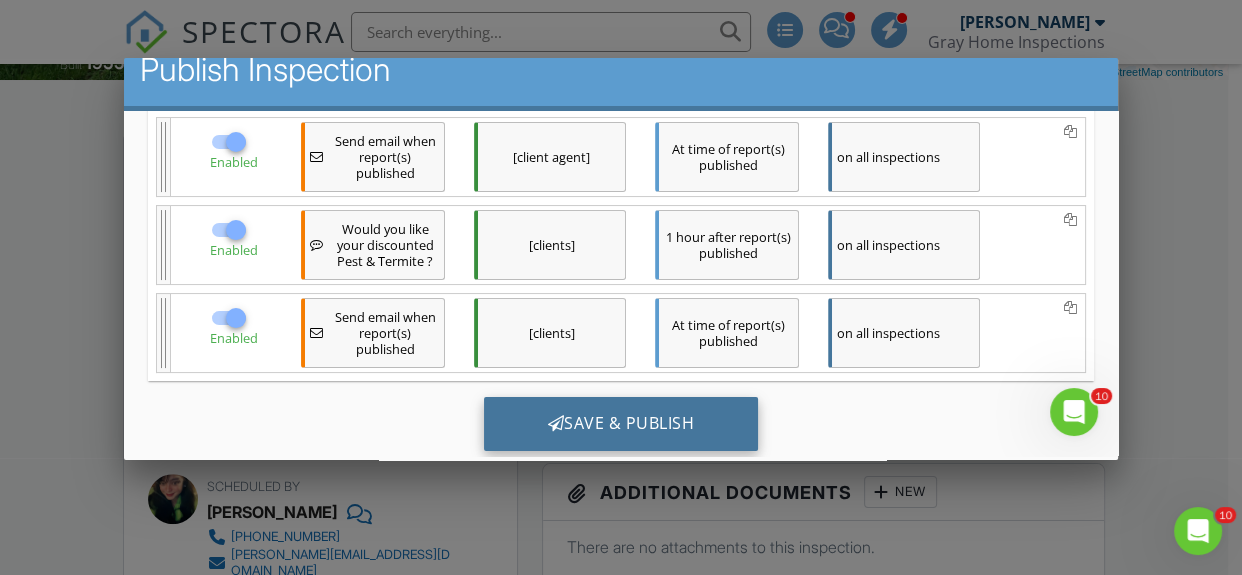 click on "Save & Publish" at bounding box center (621, 423) 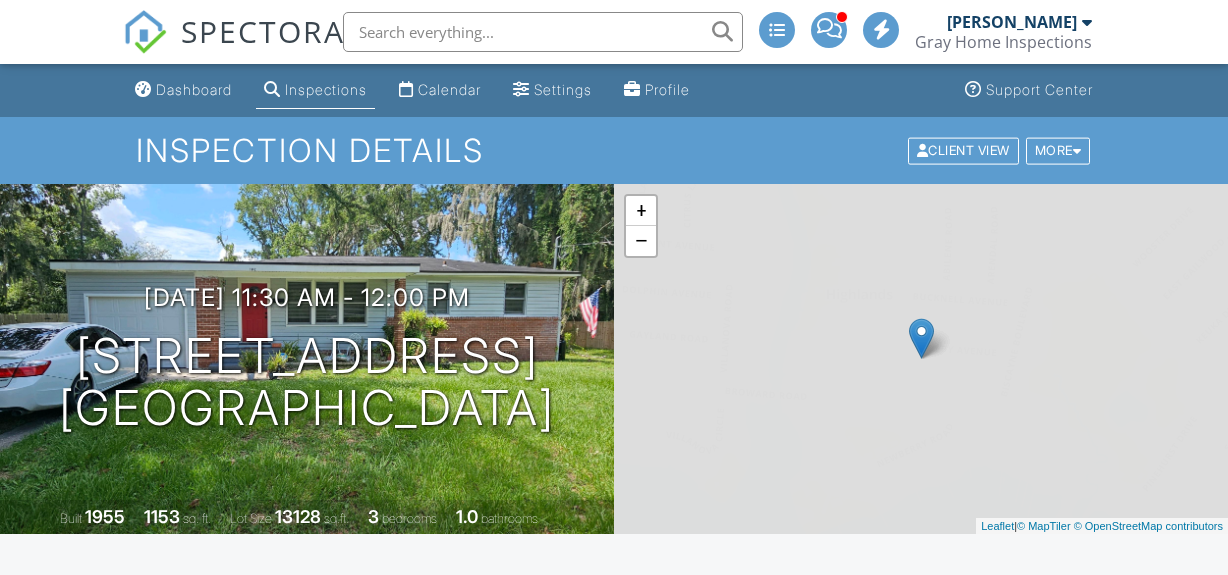 scroll, scrollTop: 0, scrollLeft: 0, axis: both 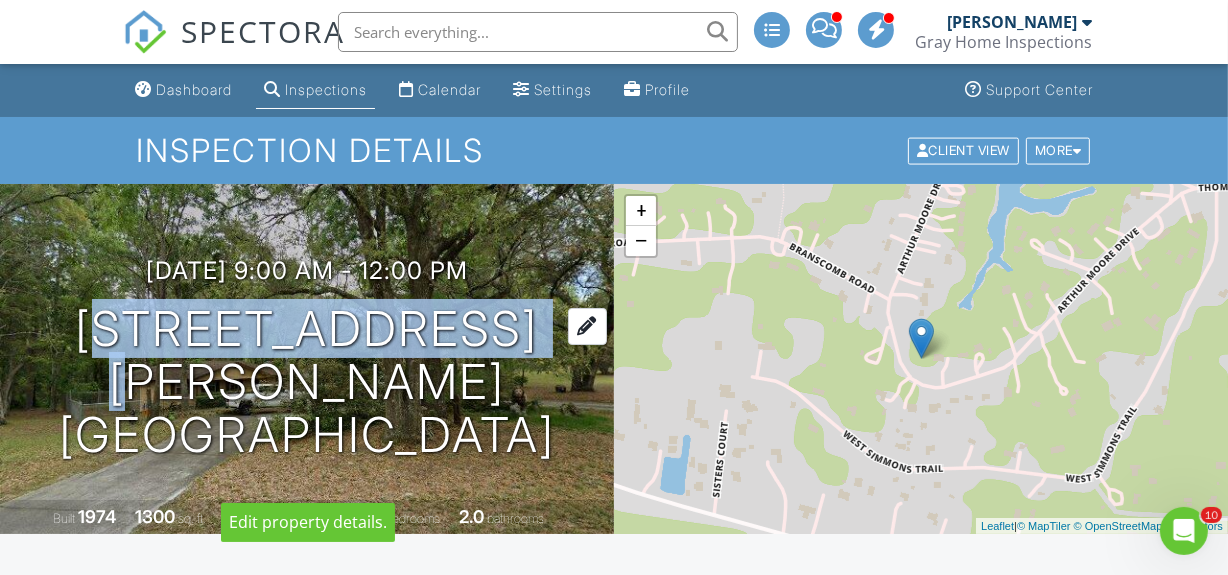 drag, startPoint x: 46, startPoint y: 277, endPoint x: 534, endPoint y: 293, distance: 488.26224 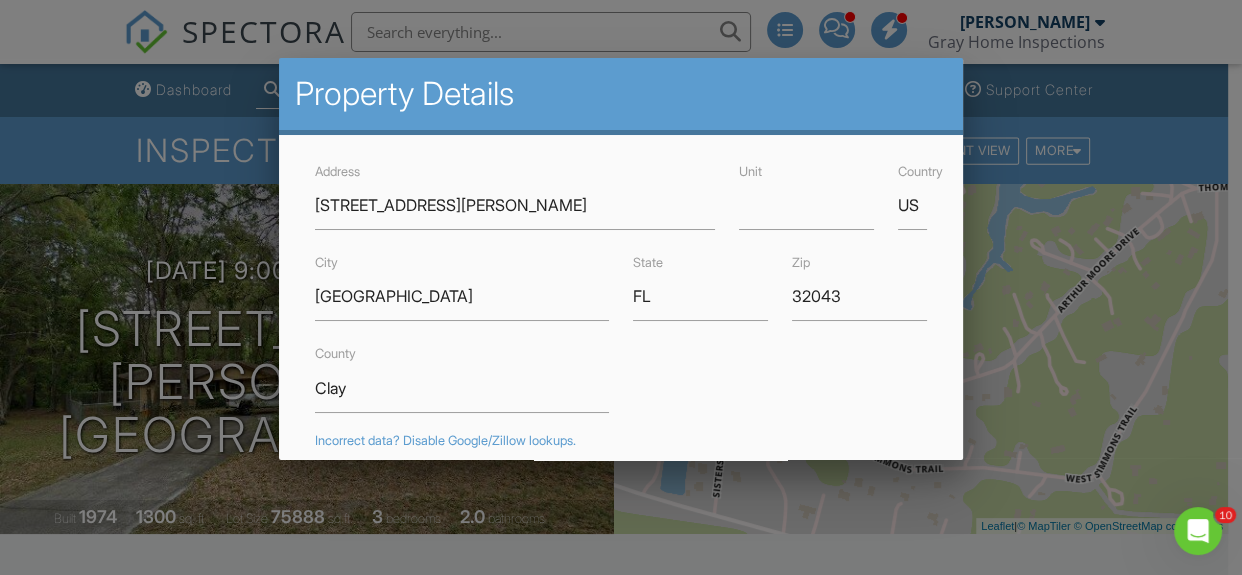 click at bounding box center [621, 259] 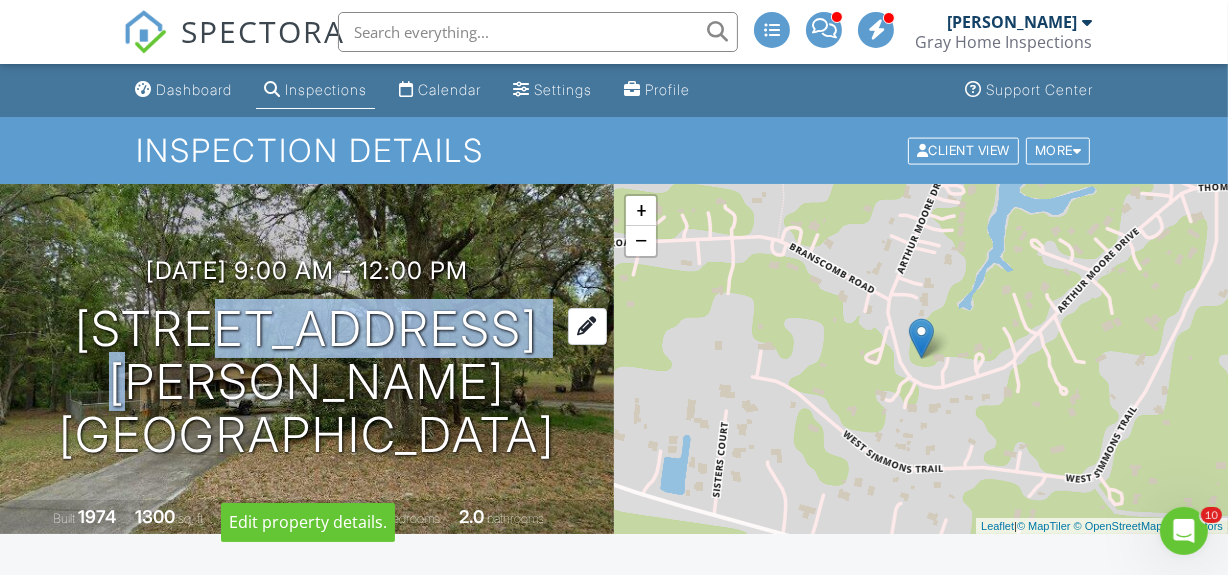 drag, startPoint x: 172, startPoint y: 291, endPoint x: 532, endPoint y: 317, distance: 360.93765 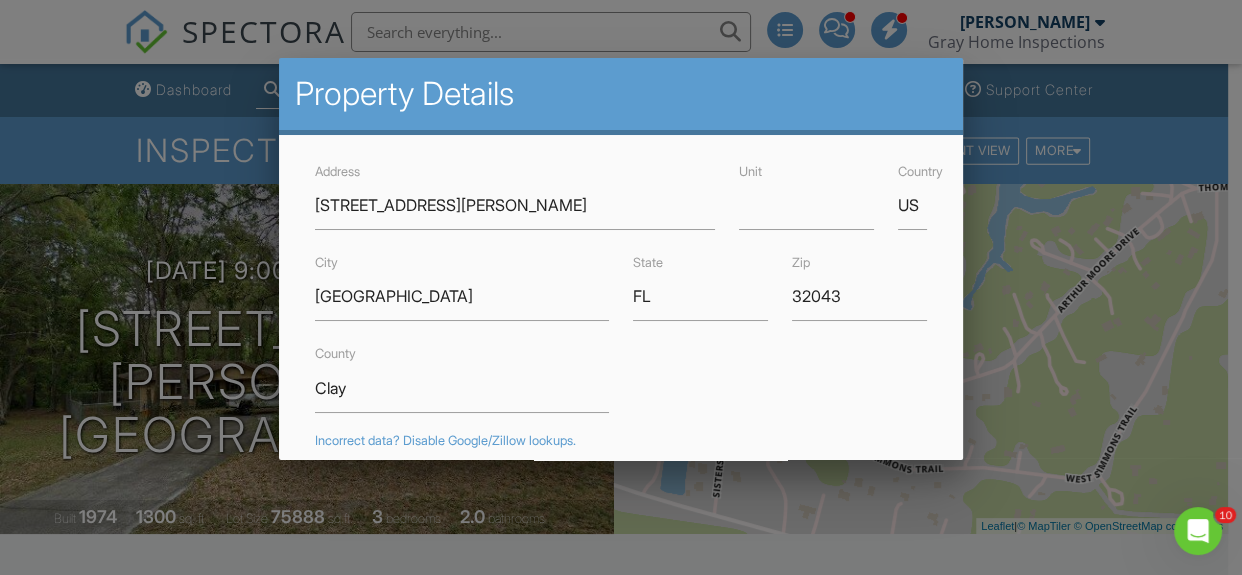 drag, startPoint x: 1022, startPoint y: 390, endPoint x: 1038, endPoint y: 386, distance: 16.492422 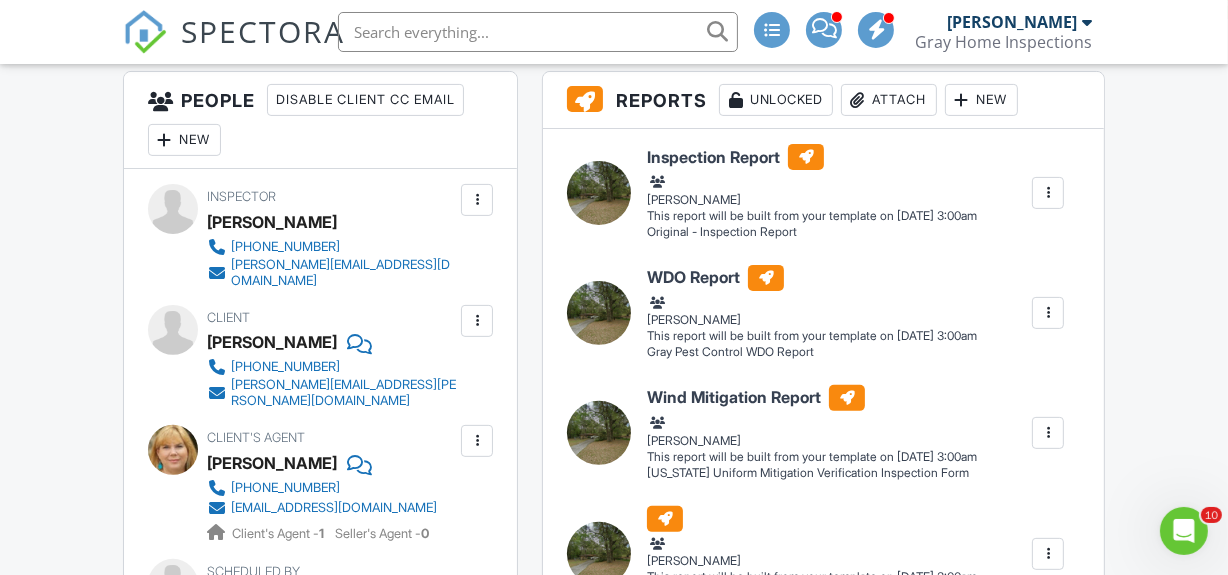 scroll, scrollTop: 545, scrollLeft: 0, axis: vertical 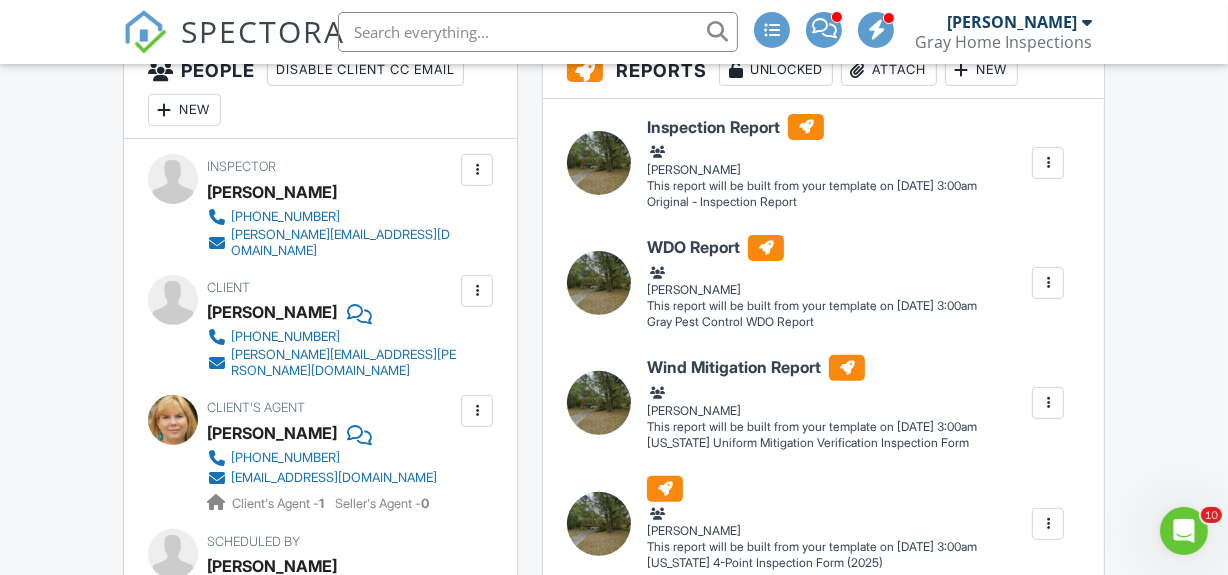 drag, startPoint x: 1047, startPoint y: 158, endPoint x: 1047, endPoint y: 171, distance: 13 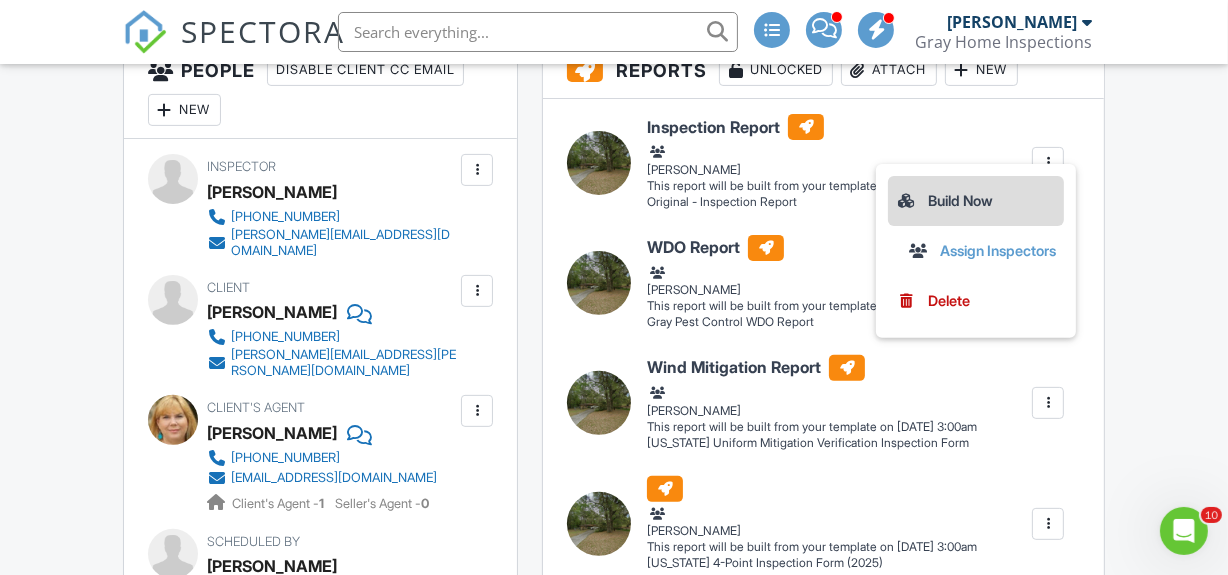 click on "Build Now" at bounding box center [976, 201] 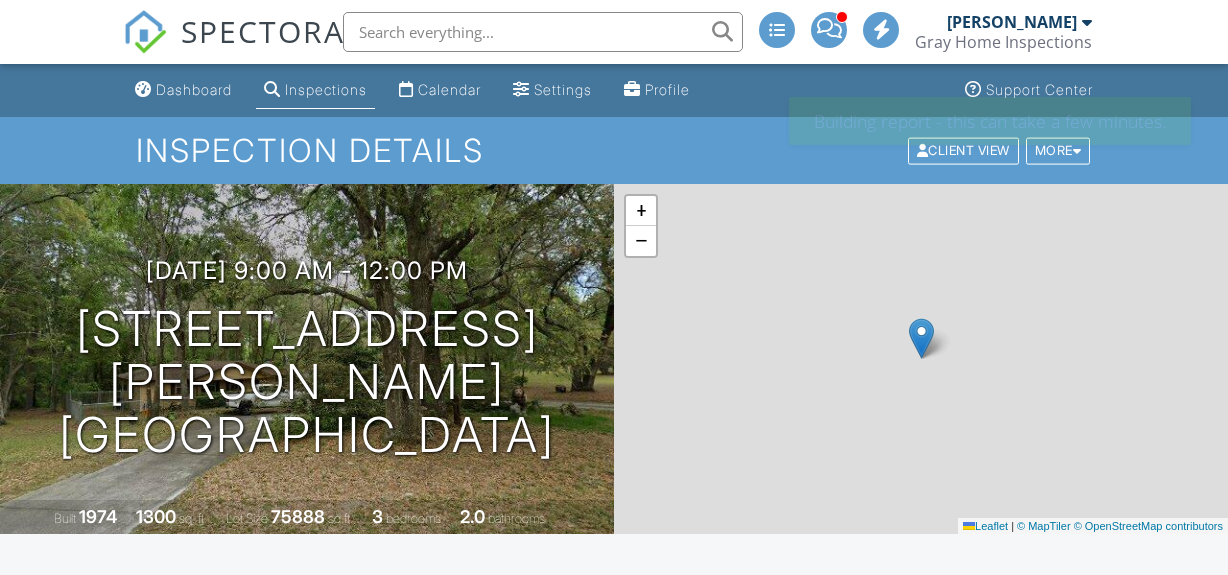 scroll, scrollTop: 454, scrollLeft: 0, axis: vertical 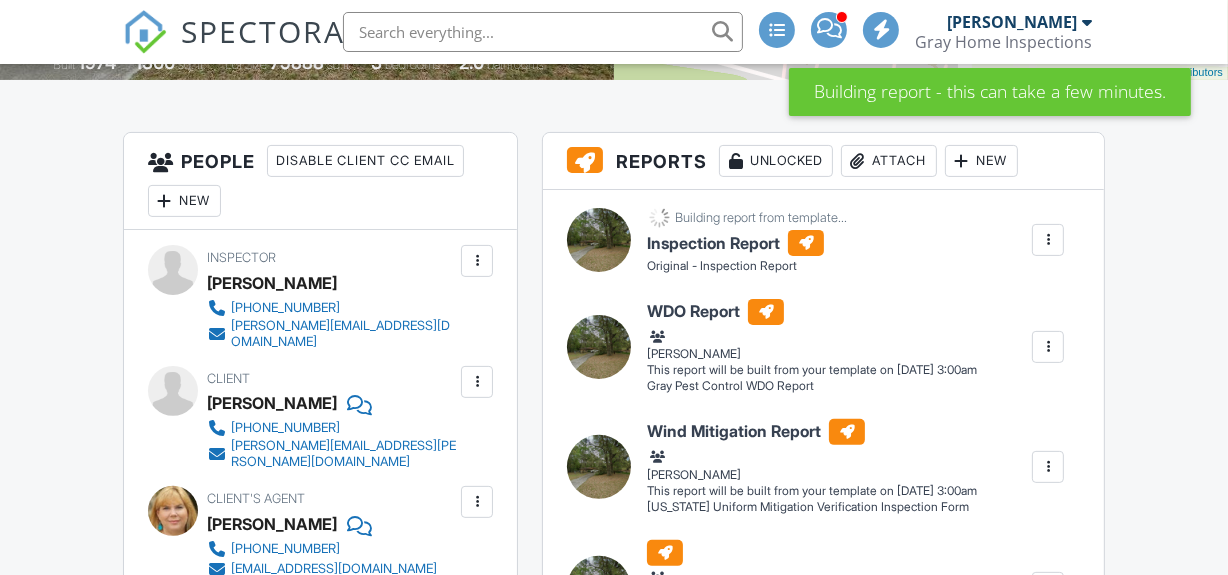 click at bounding box center (1048, 347) 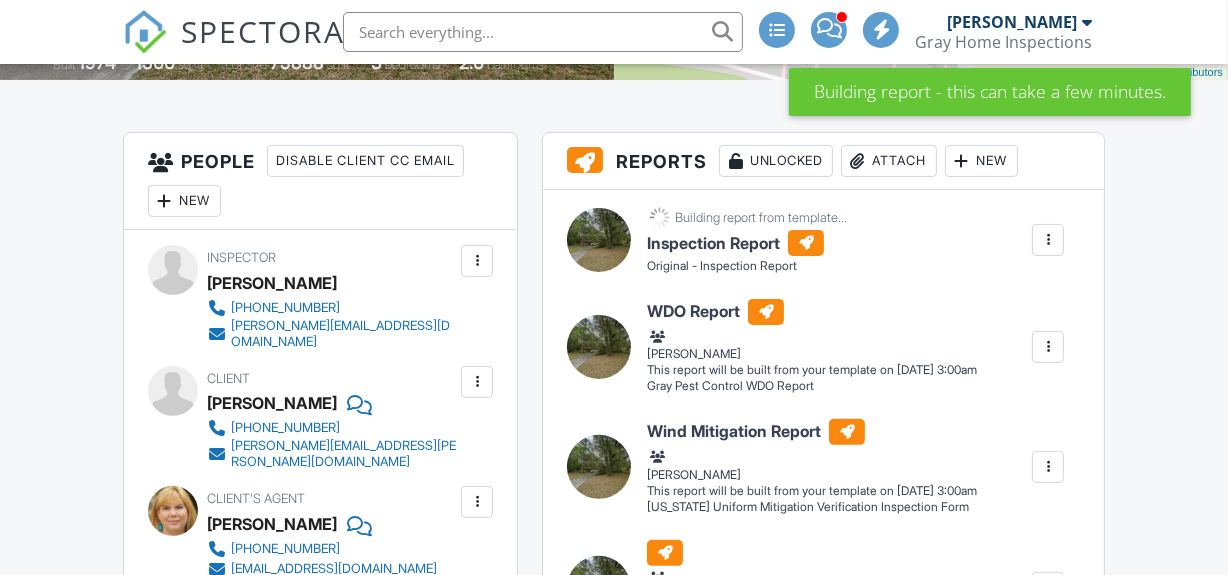 scroll, scrollTop: 454, scrollLeft: 0, axis: vertical 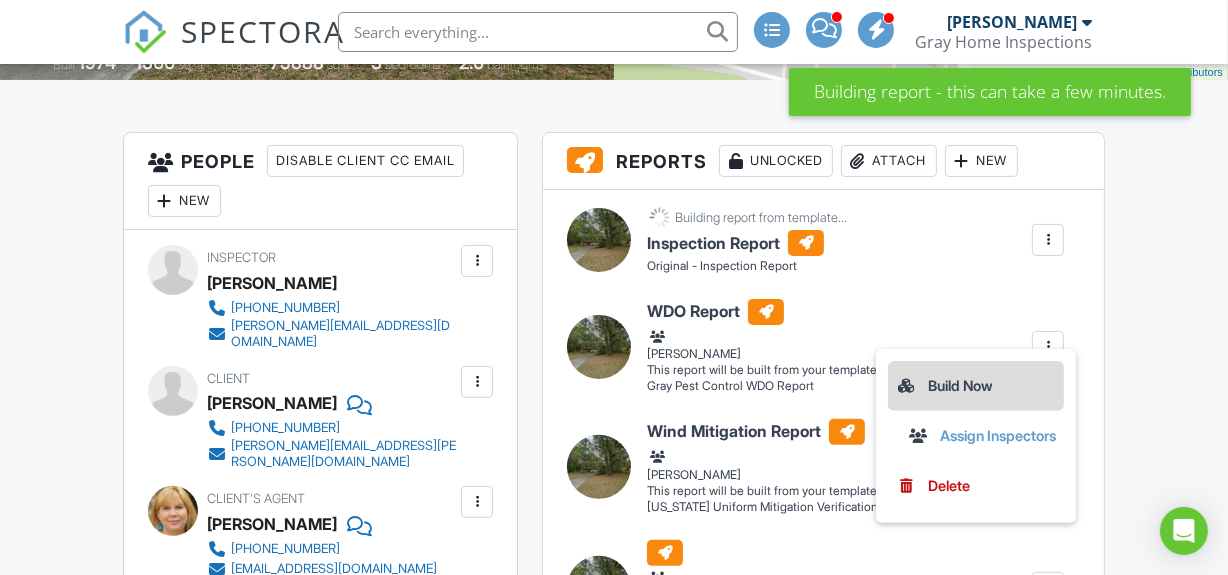 click on "Build Now" at bounding box center (976, 386) 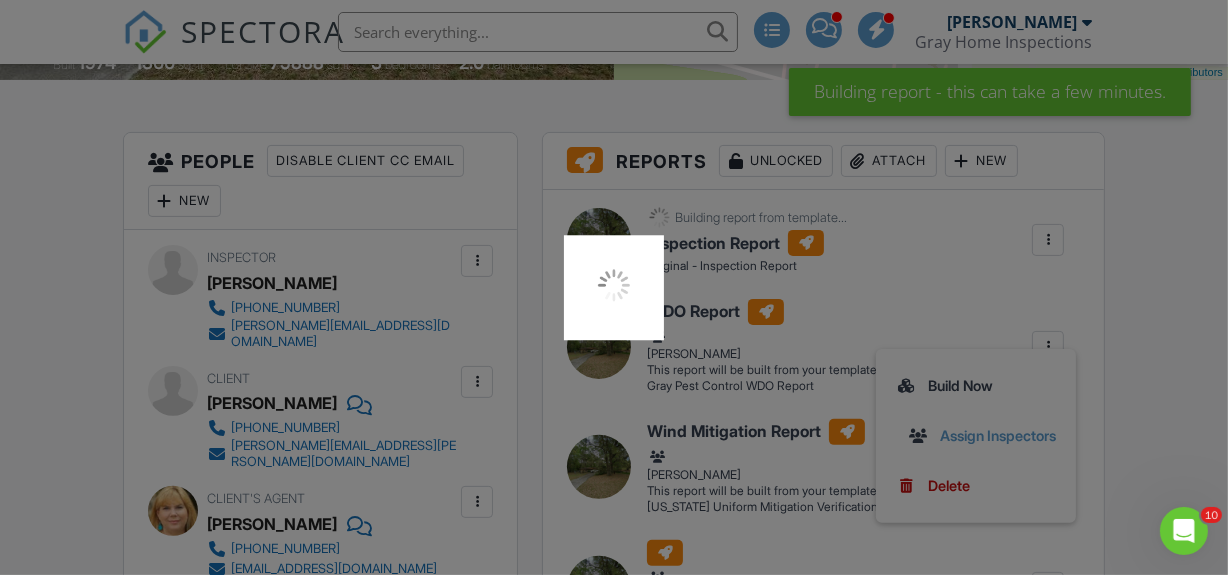 scroll, scrollTop: 0, scrollLeft: 0, axis: both 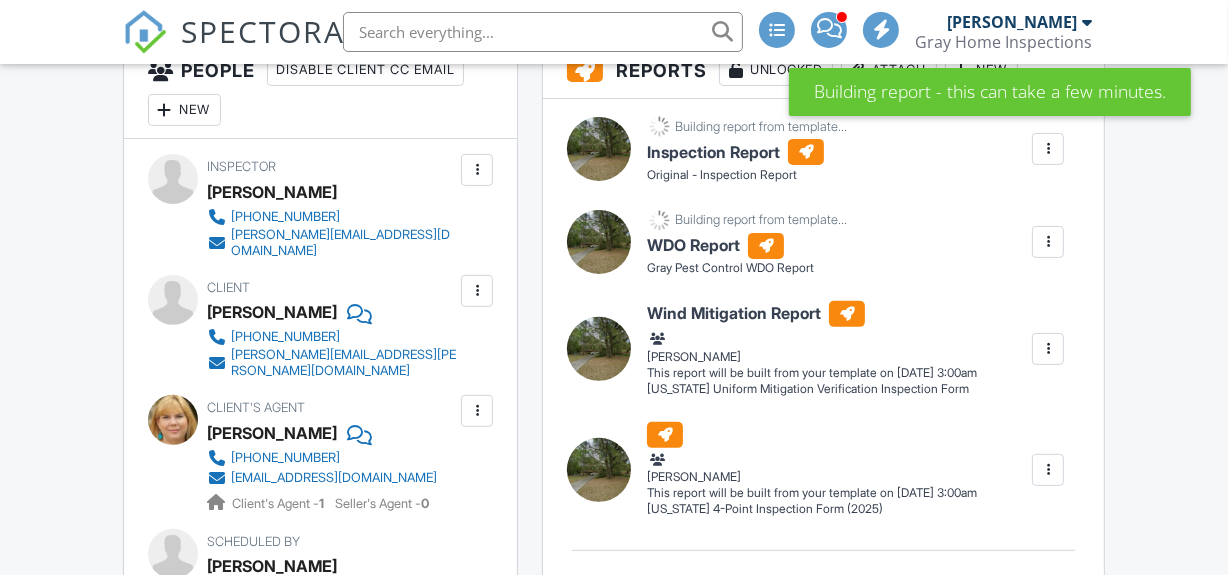 click at bounding box center [1048, 349] 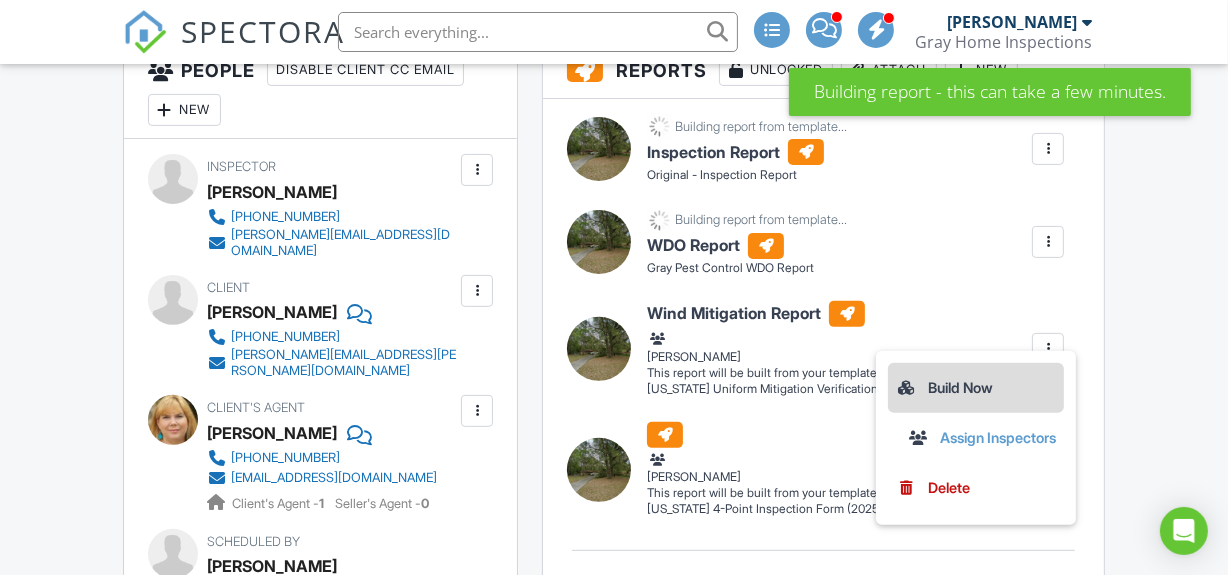 click on "Build Now" at bounding box center (976, 388) 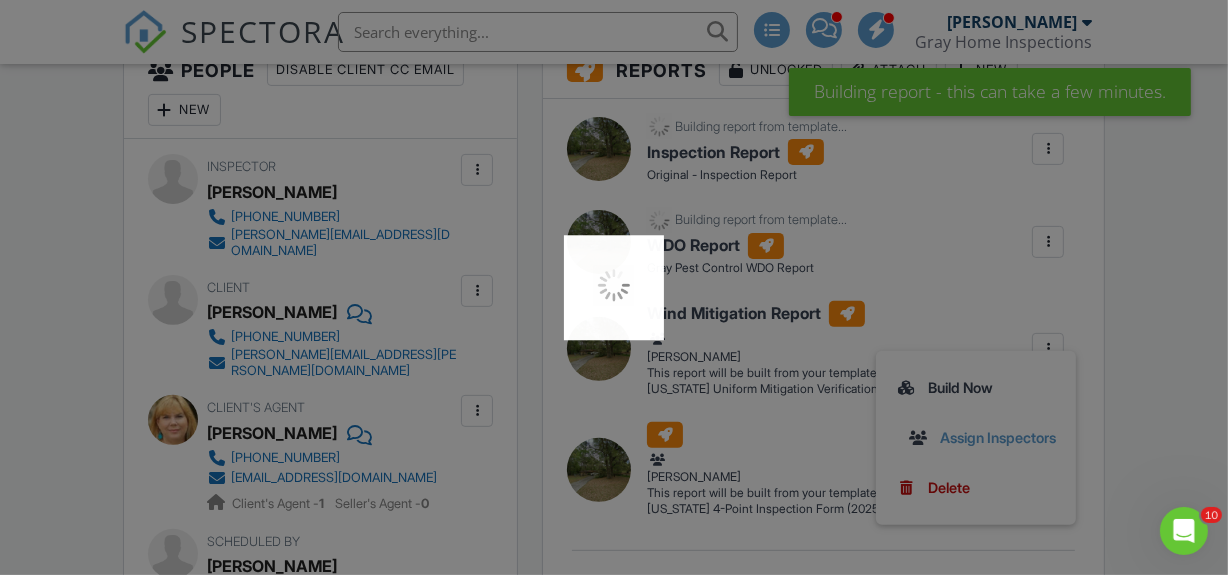 scroll, scrollTop: 0, scrollLeft: 0, axis: both 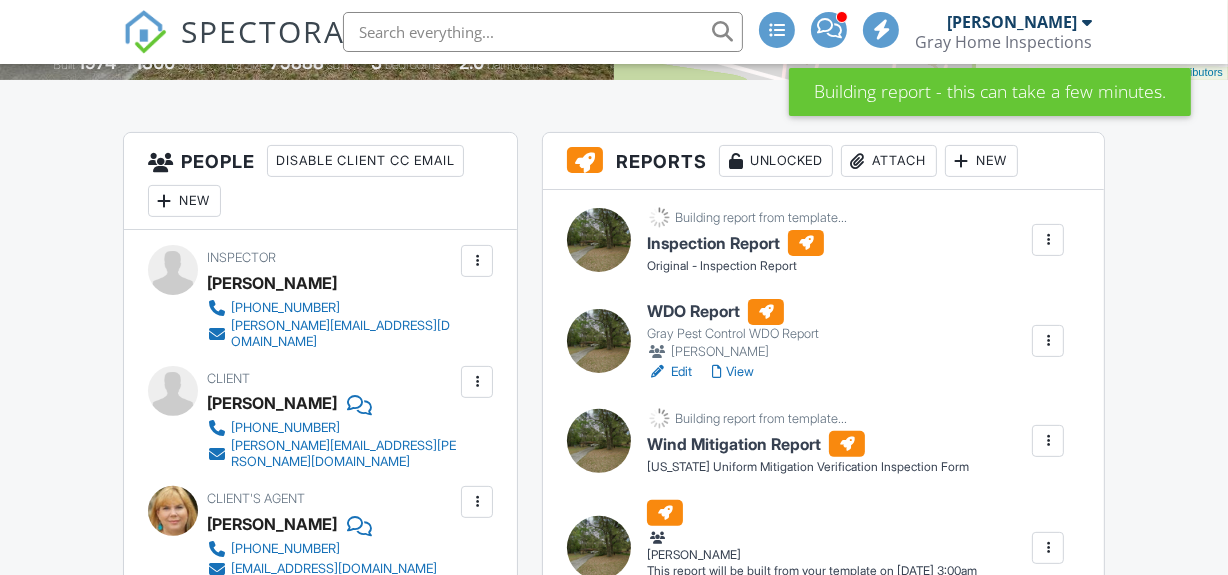 click at bounding box center [1048, 548] 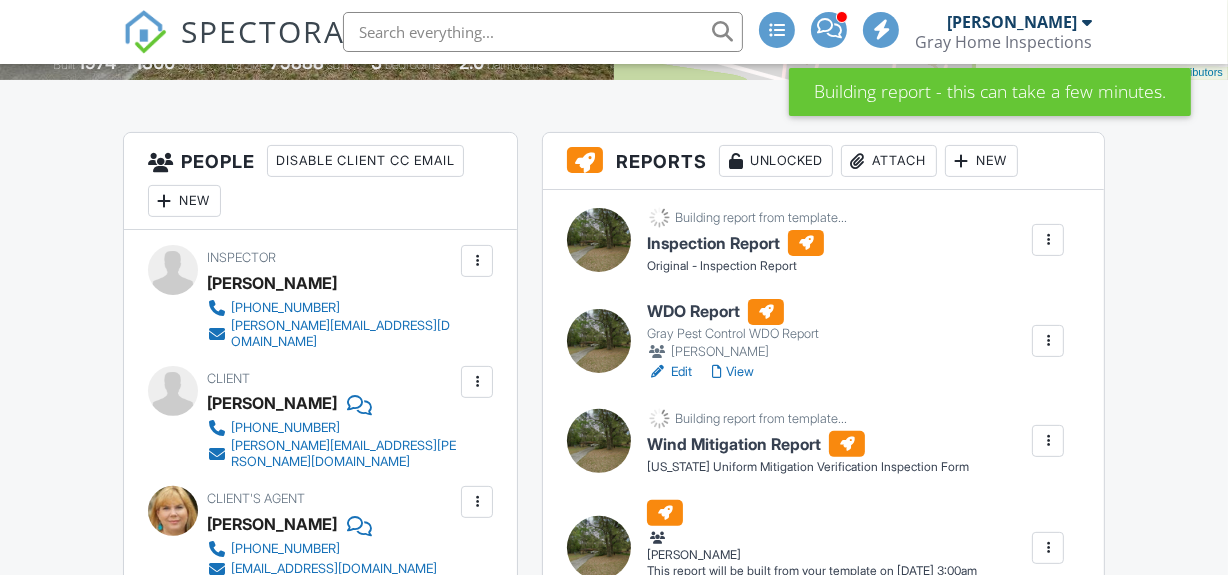 scroll, scrollTop: 0, scrollLeft: 0, axis: both 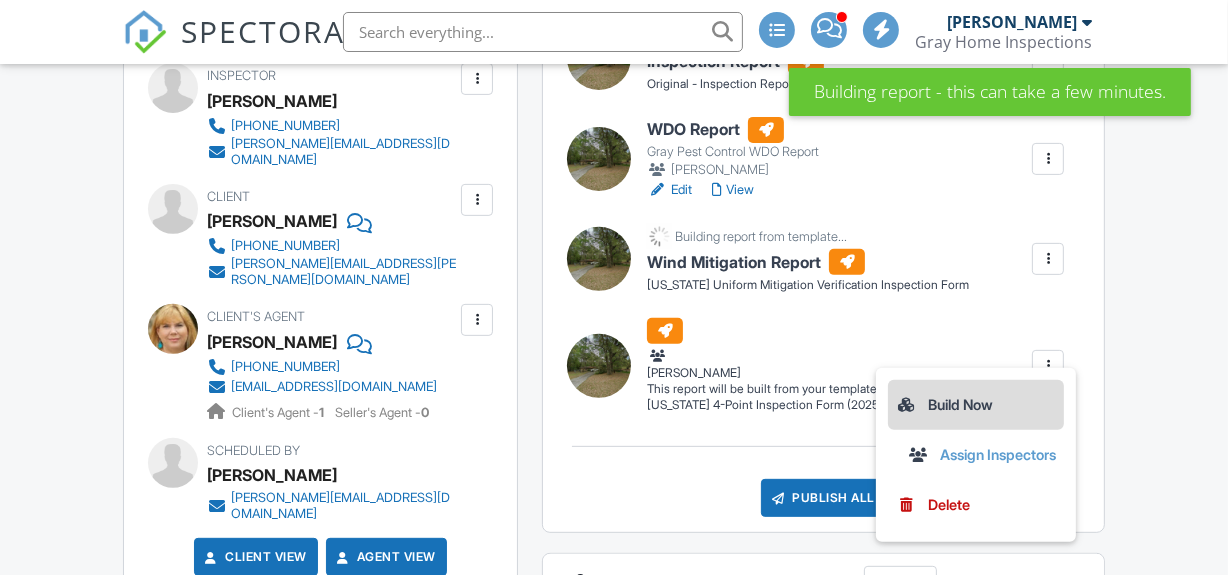 click on "Build Now" at bounding box center (976, 405) 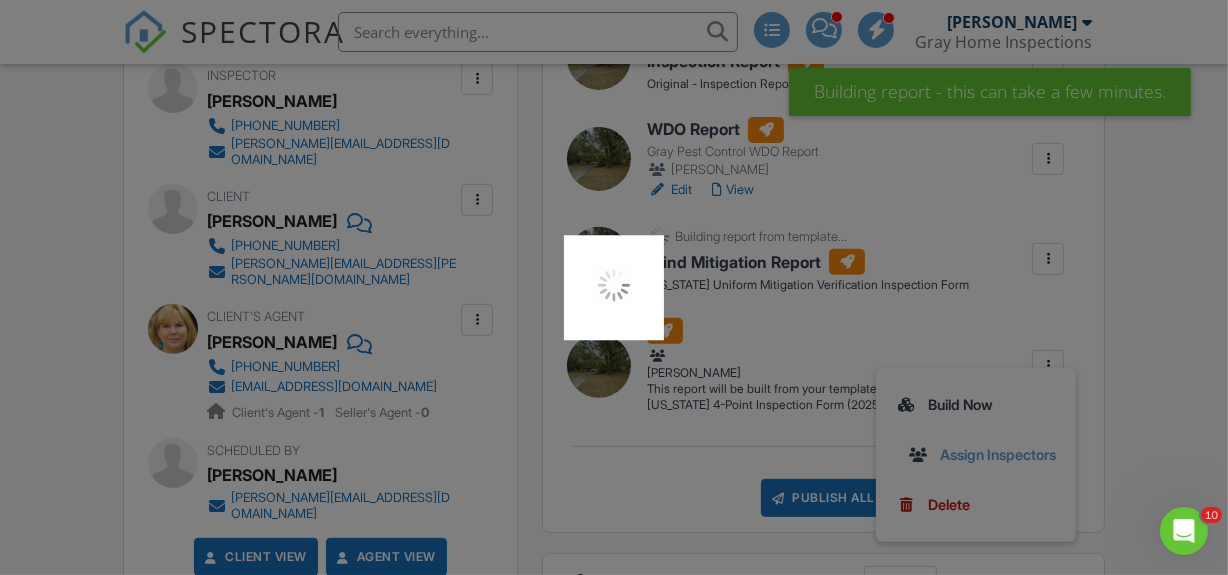 scroll, scrollTop: 0, scrollLeft: 0, axis: both 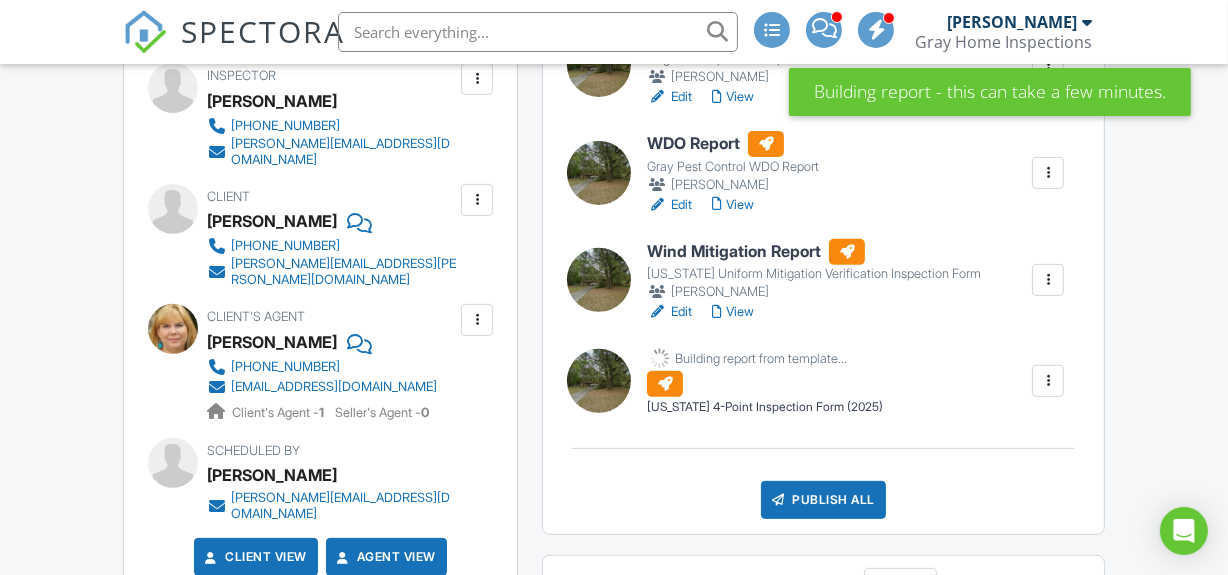 click on "Edit" at bounding box center [669, 312] 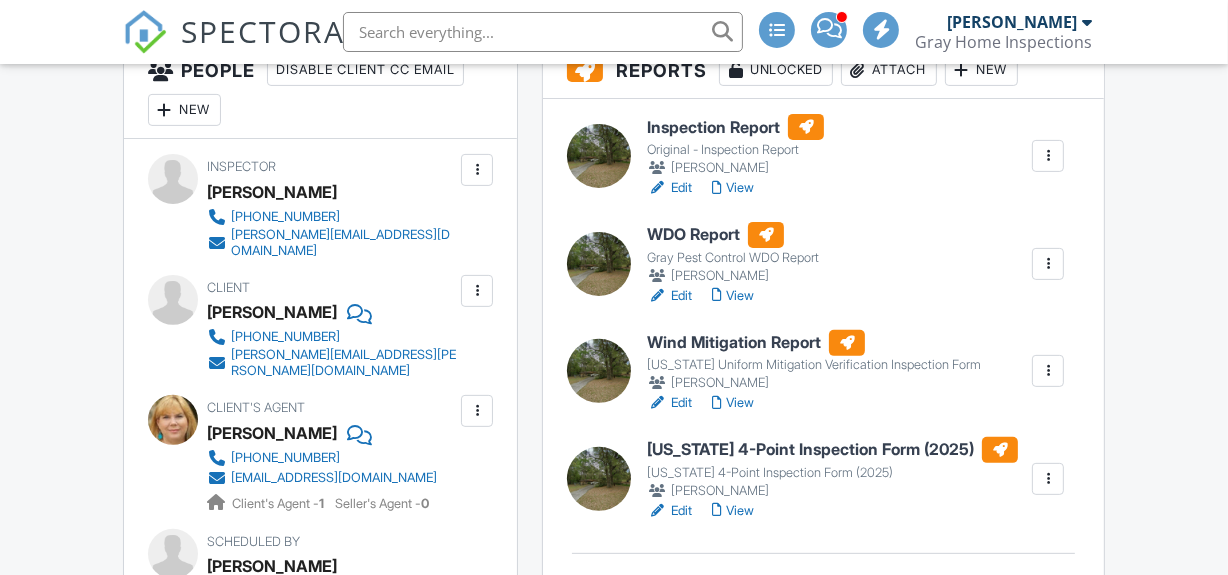 scroll, scrollTop: 545, scrollLeft: 0, axis: vertical 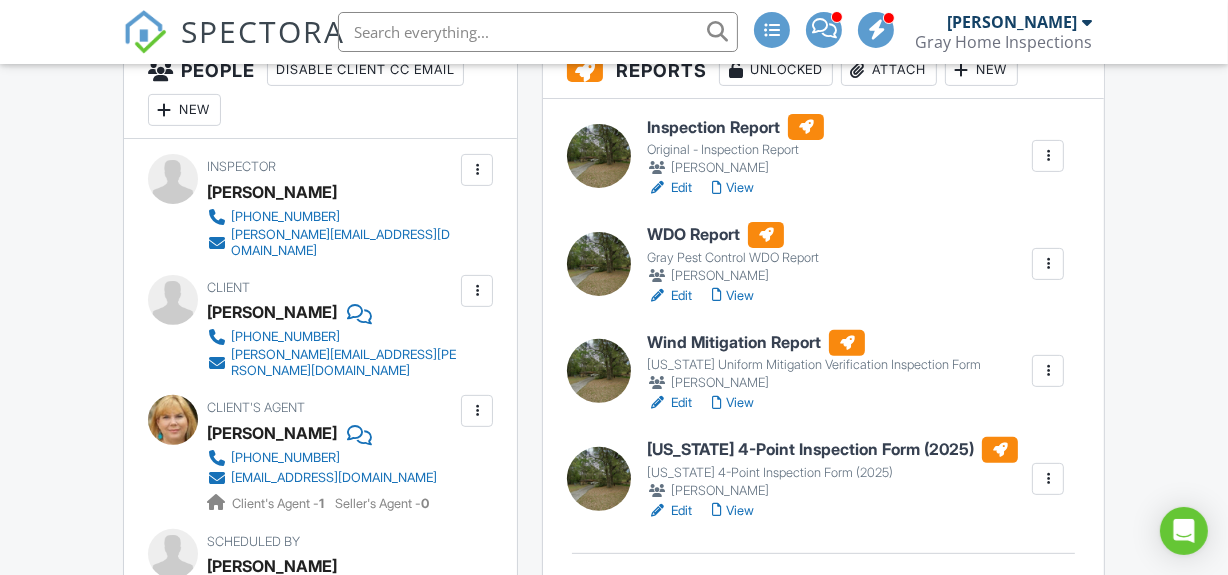 click on "Edit" at bounding box center [669, 511] 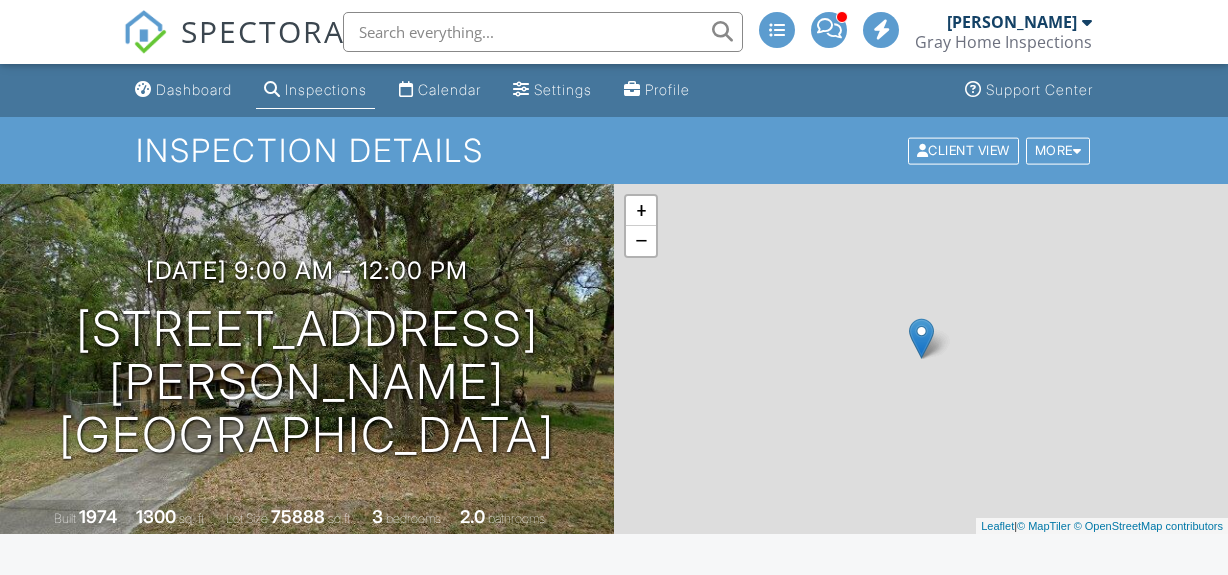 scroll, scrollTop: 0, scrollLeft: 0, axis: both 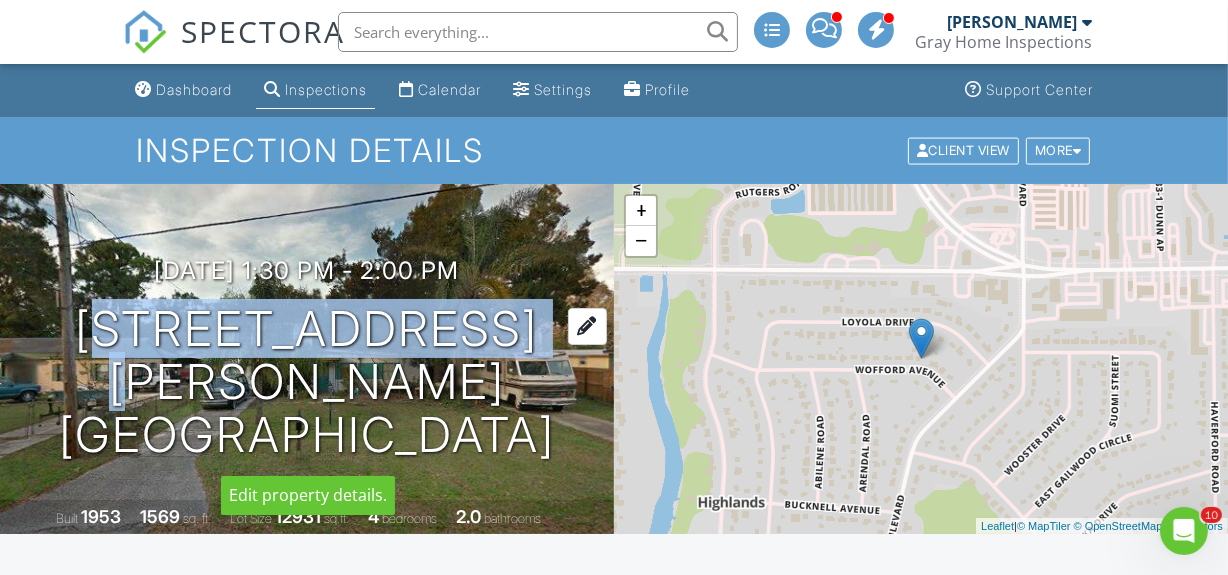 drag, startPoint x: 61, startPoint y: 315, endPoint x: 543, endPoint y: 318, distance: 482.00934 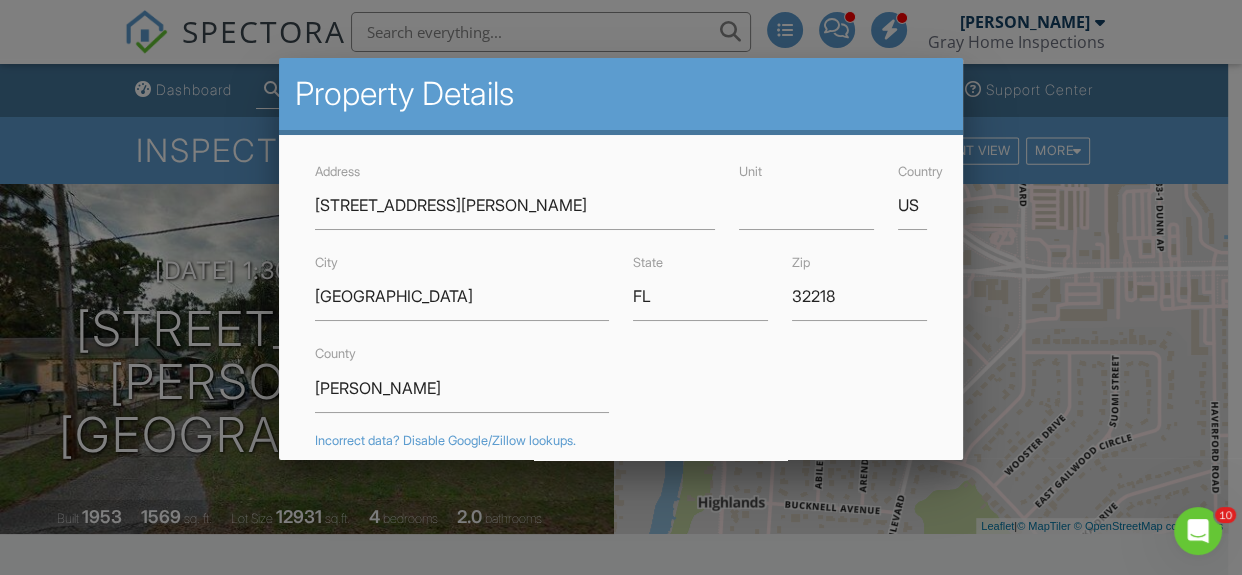 click at bounding box center (621, 259) 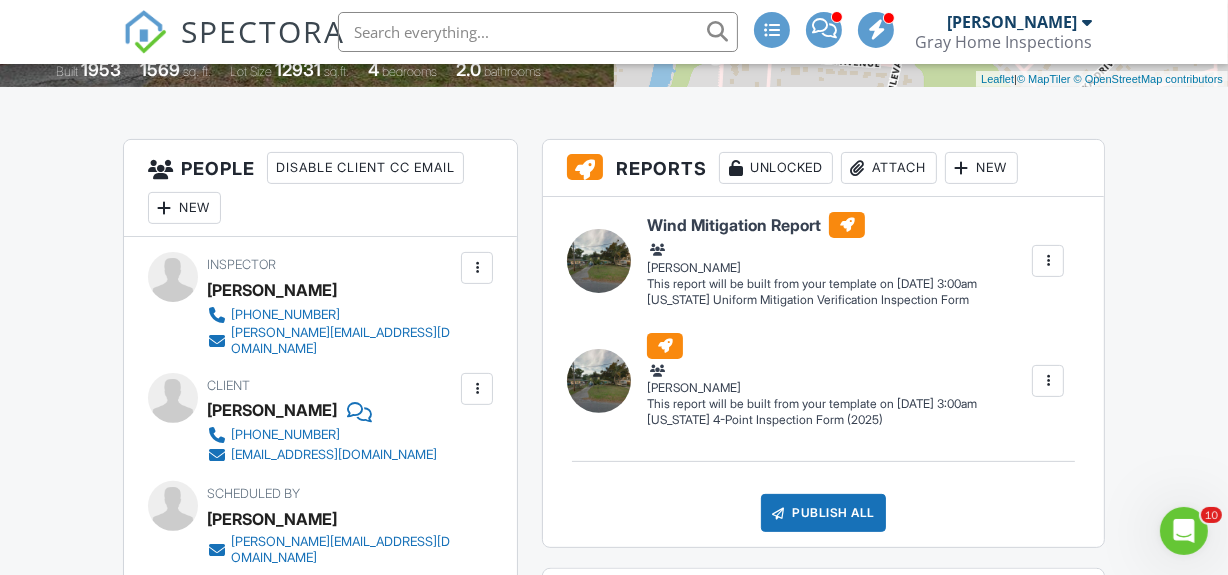 scroll, scrollTop: 454, scrollLeft: 0, axis: vertical 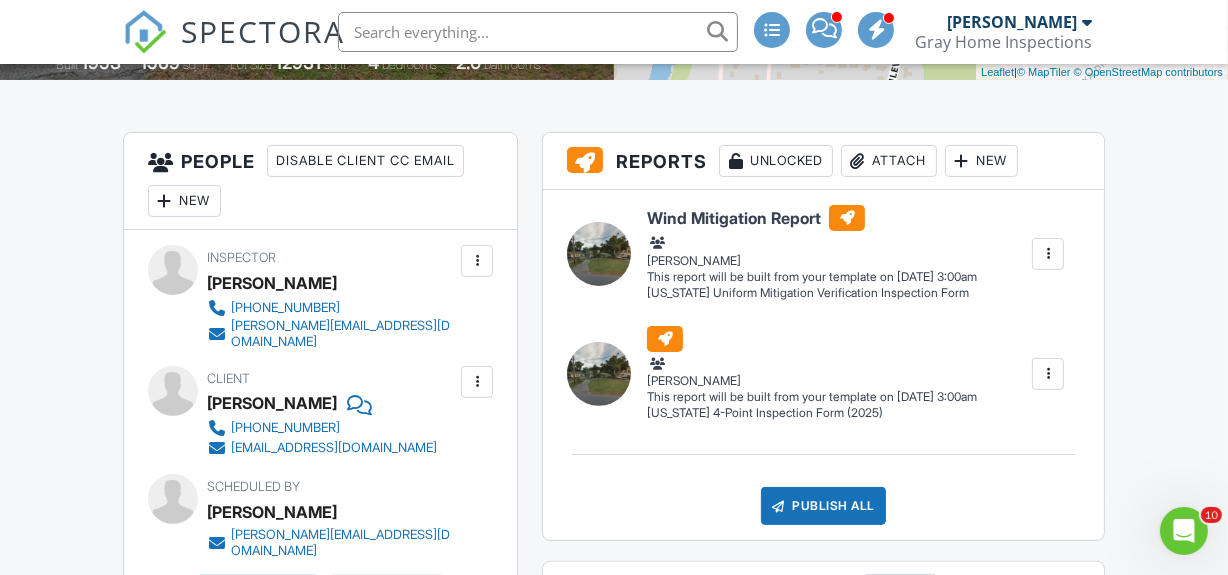 click at bounding box center [1048, 254] 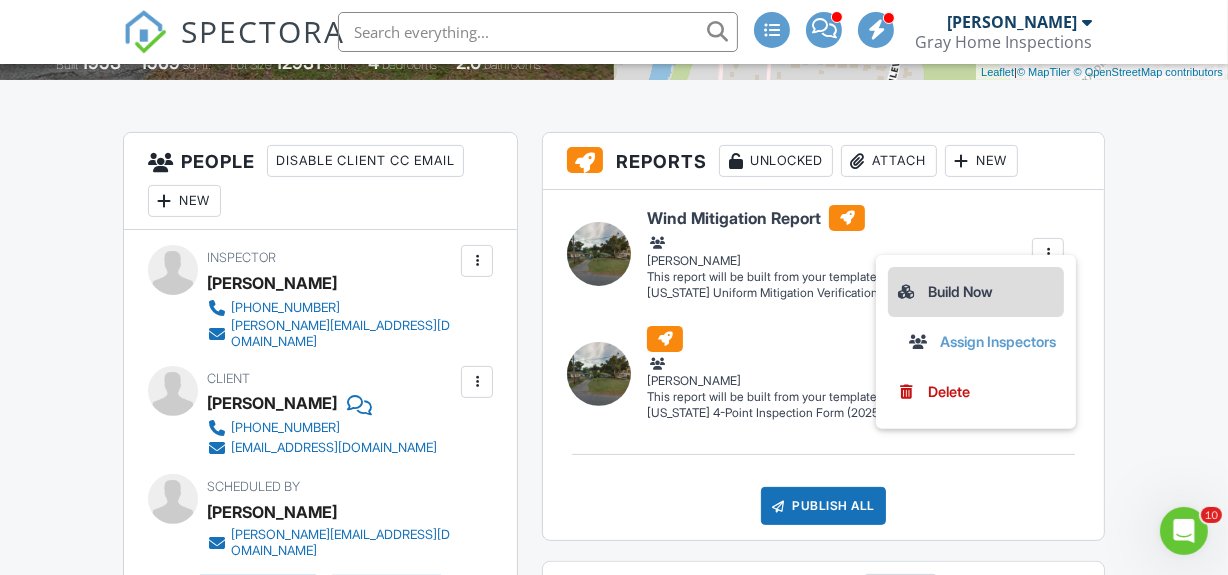 click on "Build Now" at bounding box center [976, 292] 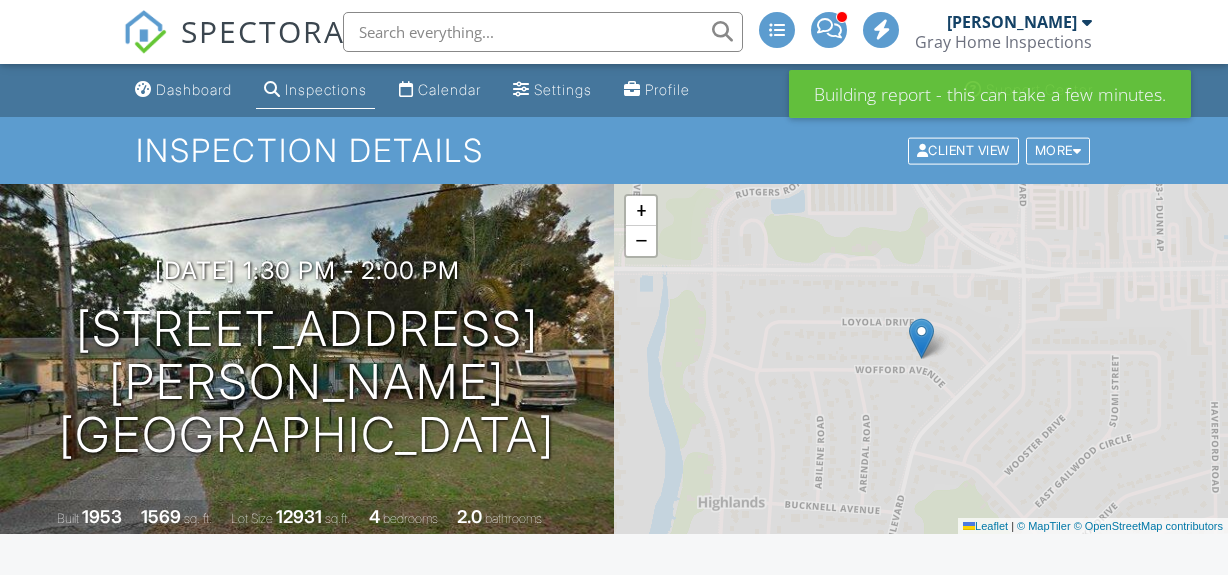 scroll, scrollTop: 363, scrollLeft: 0, axis: vertical 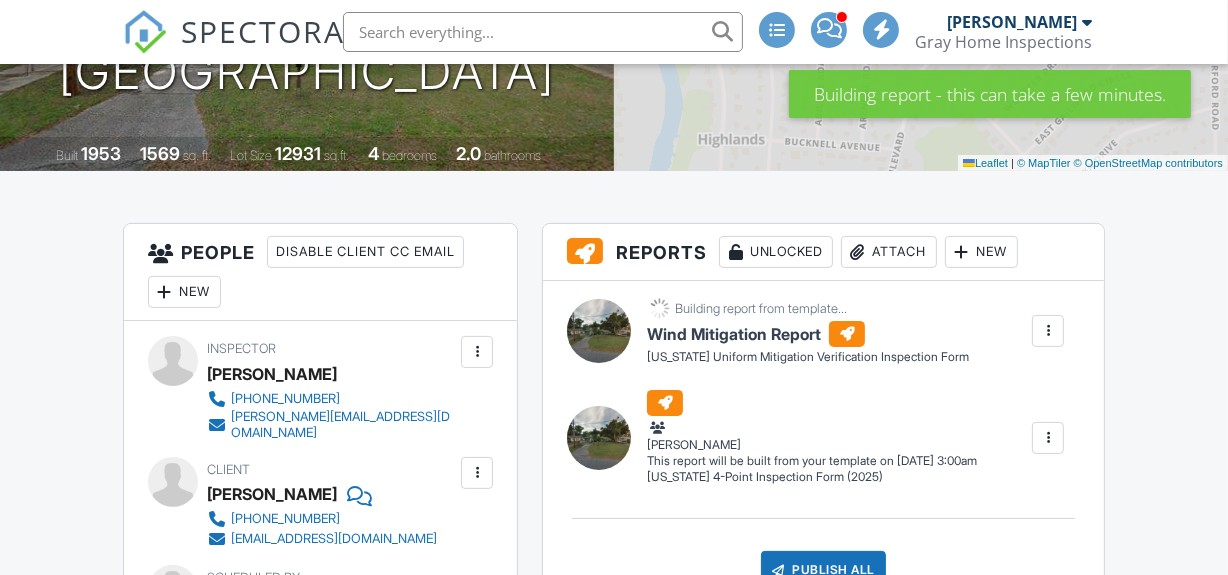 click at bounding box center (1048, 438) 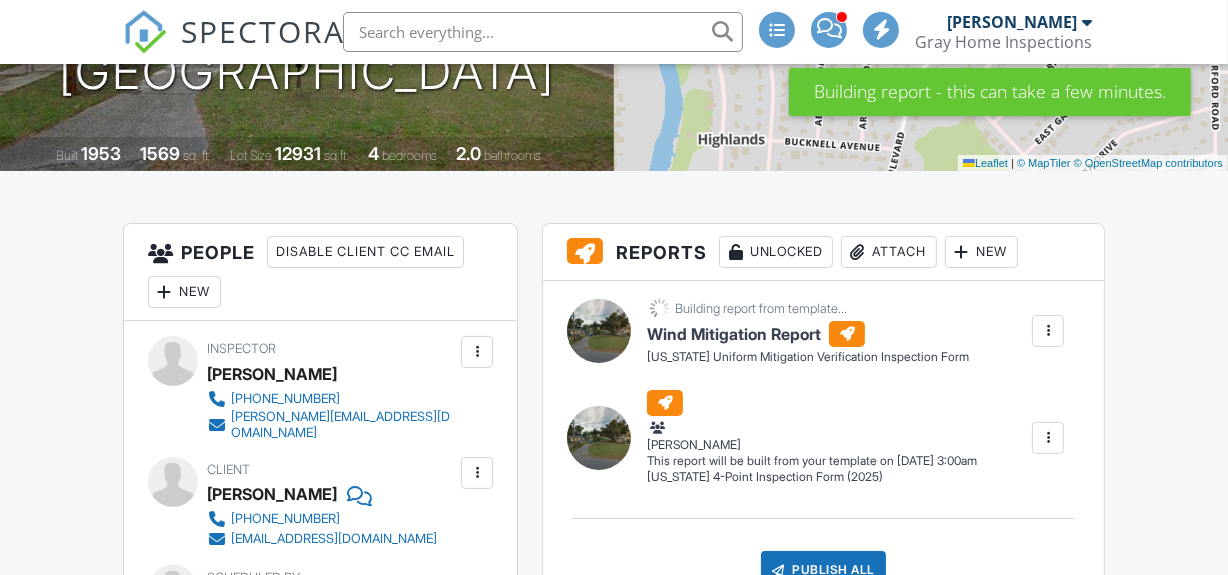 click at bounding box center [1048, 438] 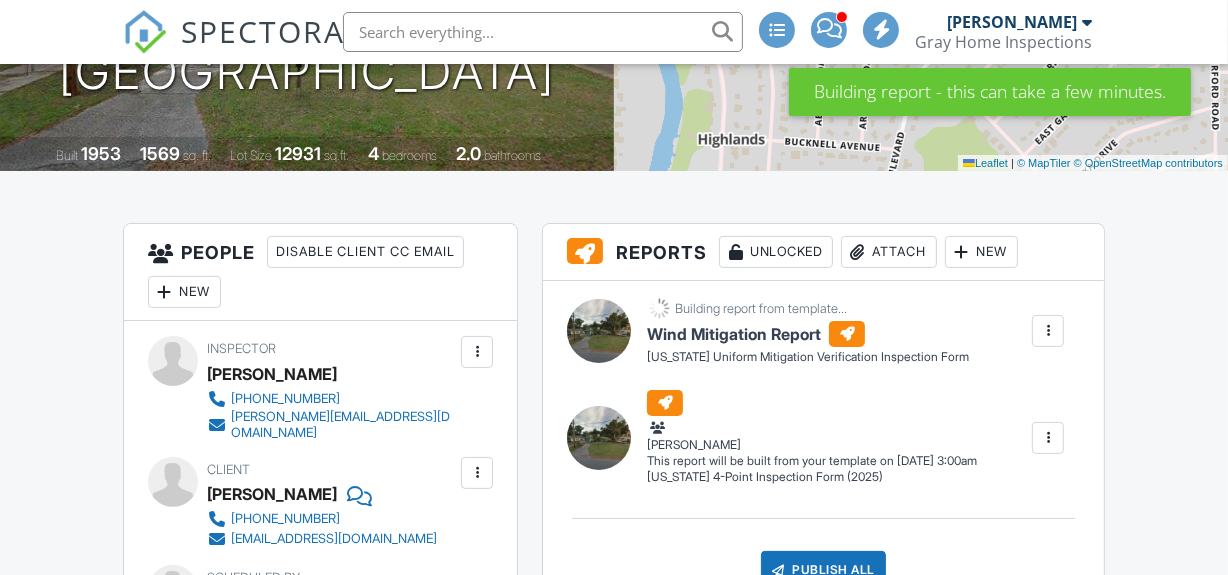 scroll, scrollTop: 363, scrollLeft: 0, axis: vertical 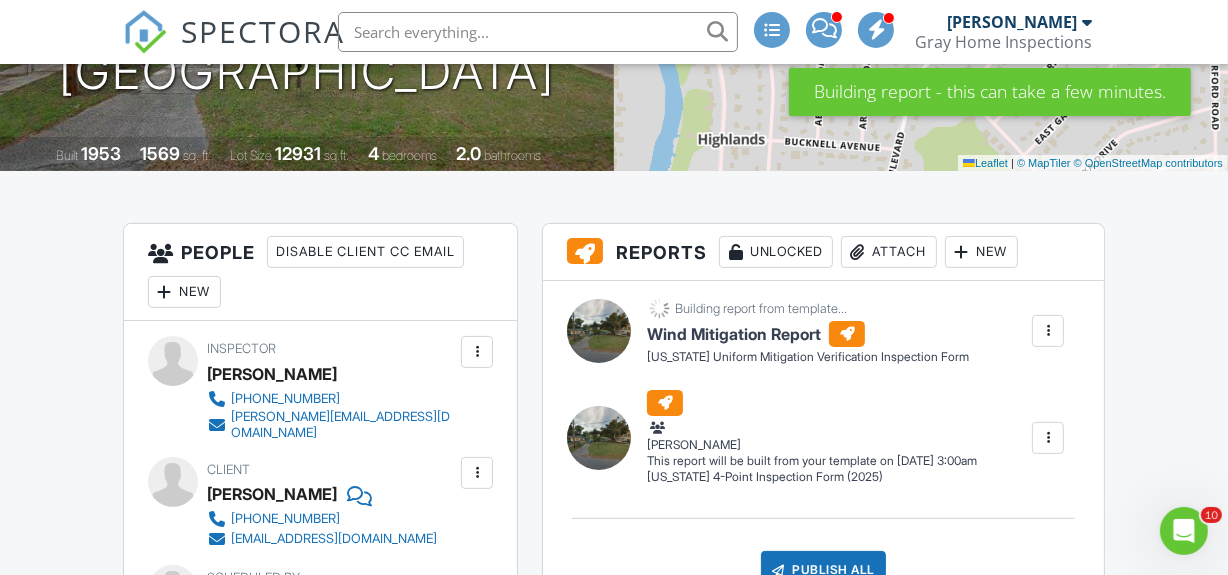 click at bounding box center (1048, 438) 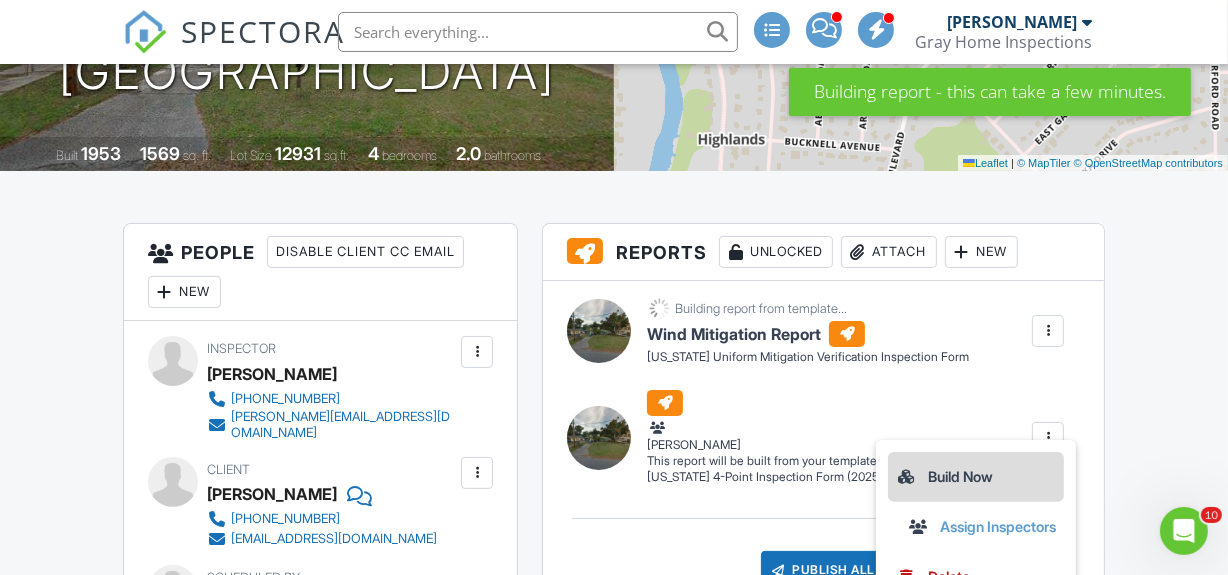 click on "Build Now" at bounding box center (976, 477) 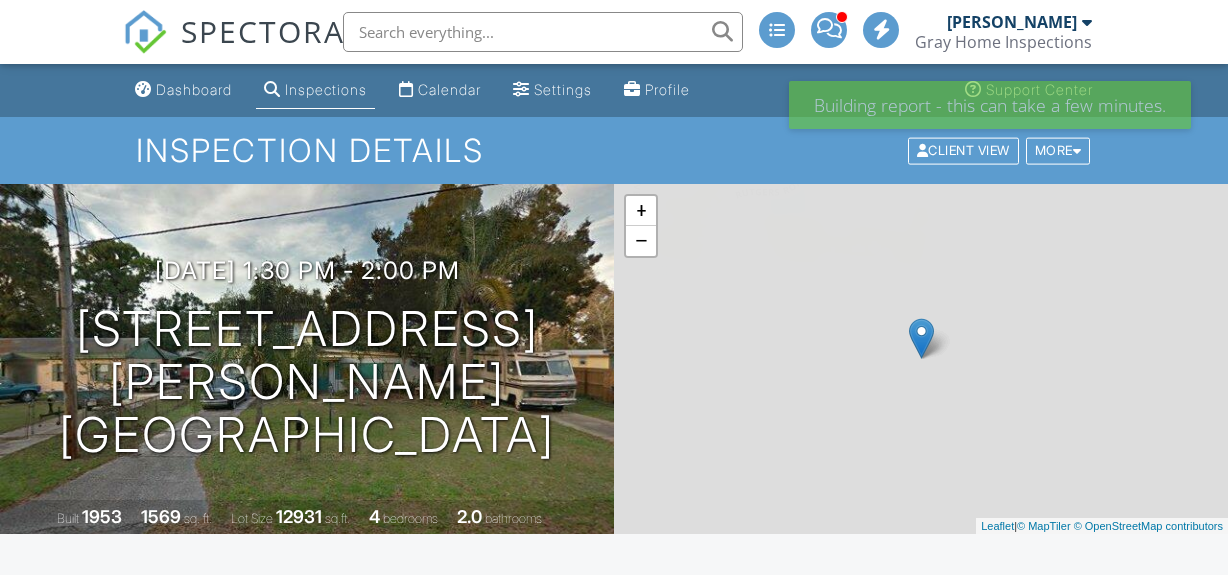 scroll, scrollTop: 0, scrollLeft: 0, axis: both 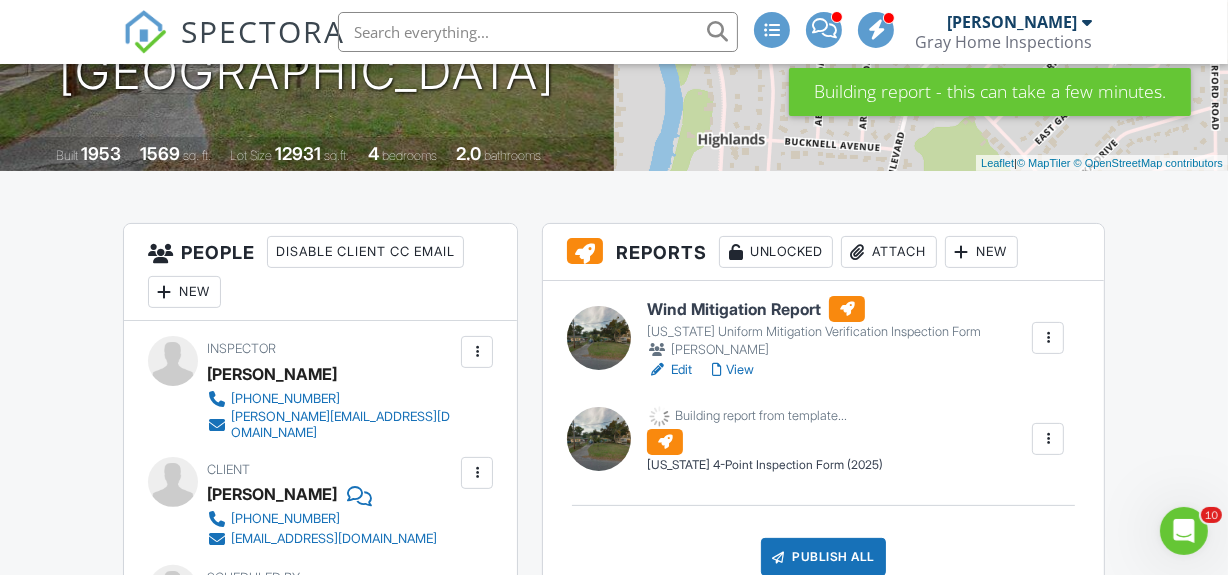 click on "Edit" at bounding box center (669, 370) 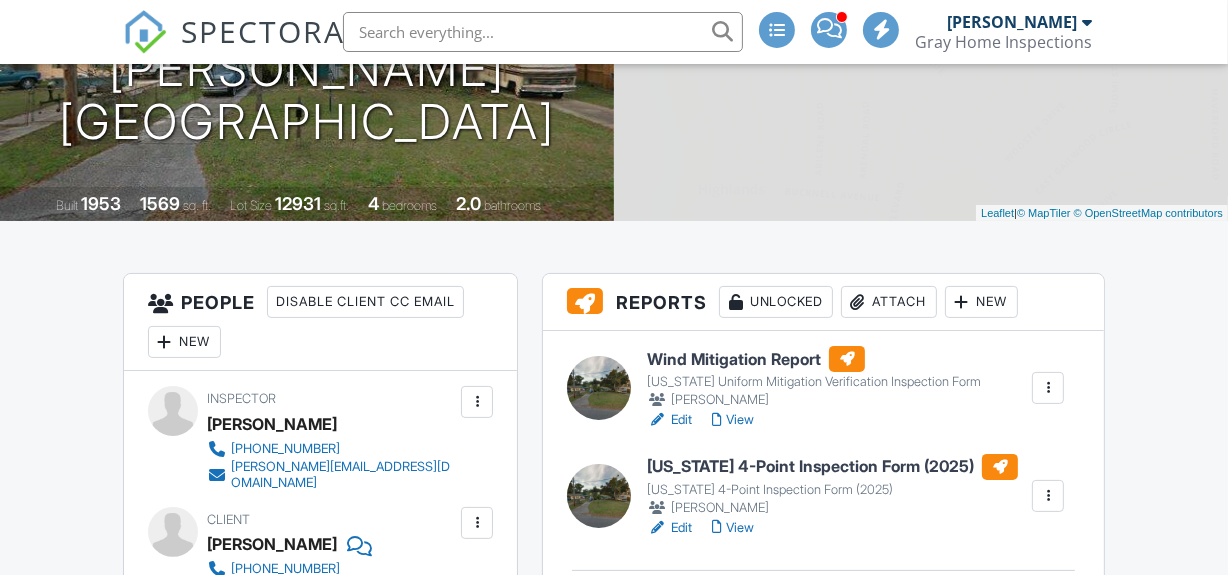 scroll, scrollTop: 363, scrollLeft: 0, axis: vertical 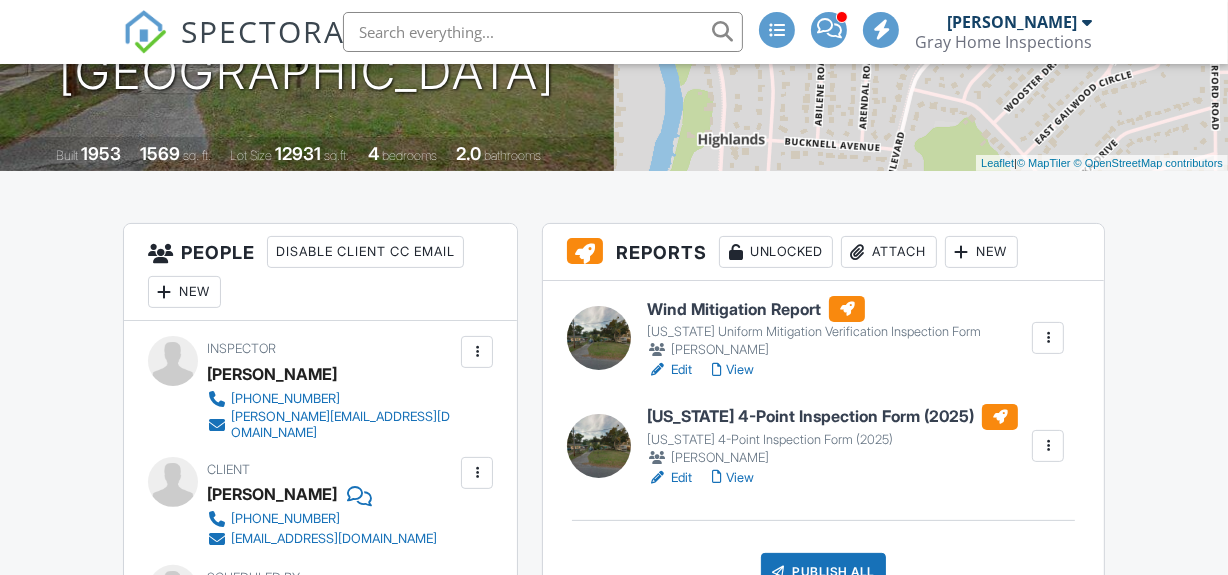 click on "Edit" at bounding box center (669, 478) 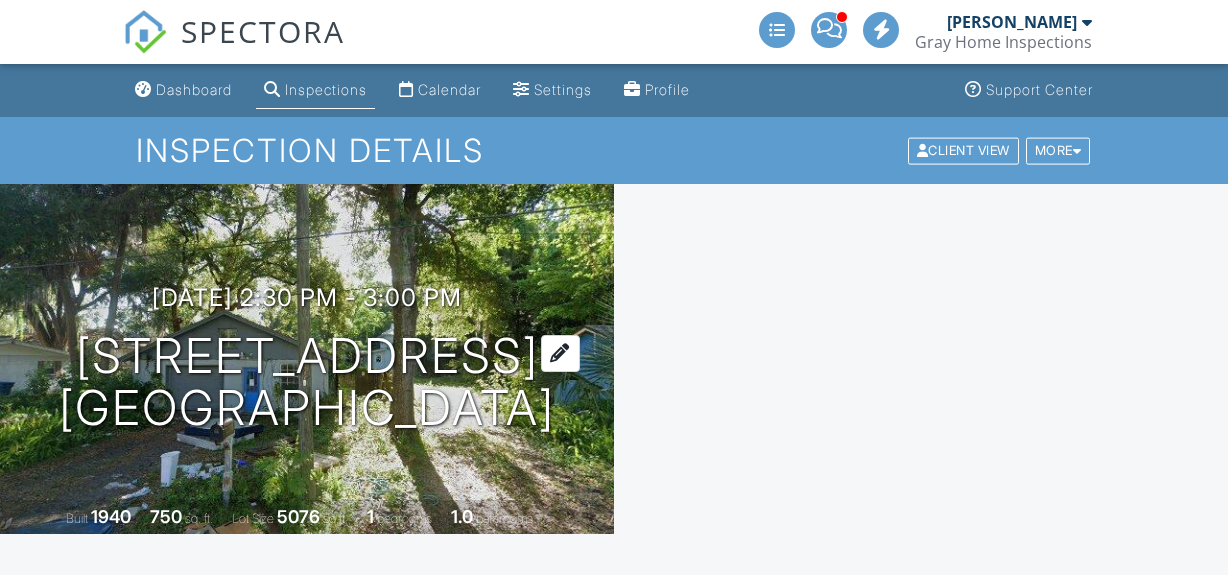 scroll, scrollTop: 0, scrollLeft: 0, axis: both 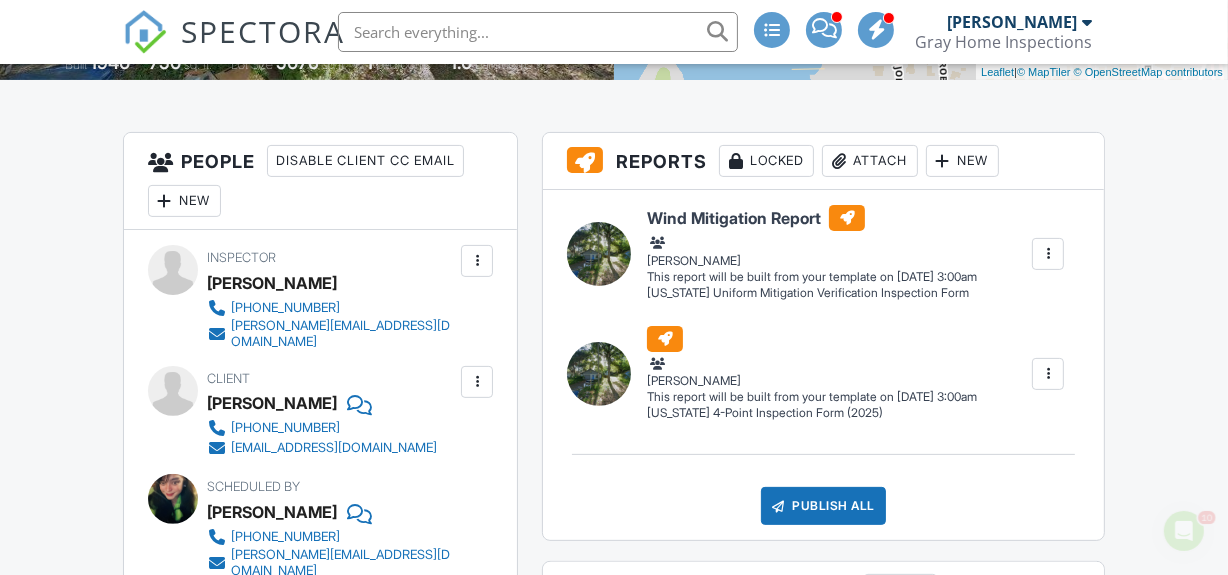 click at bounding box center [1048, 254] 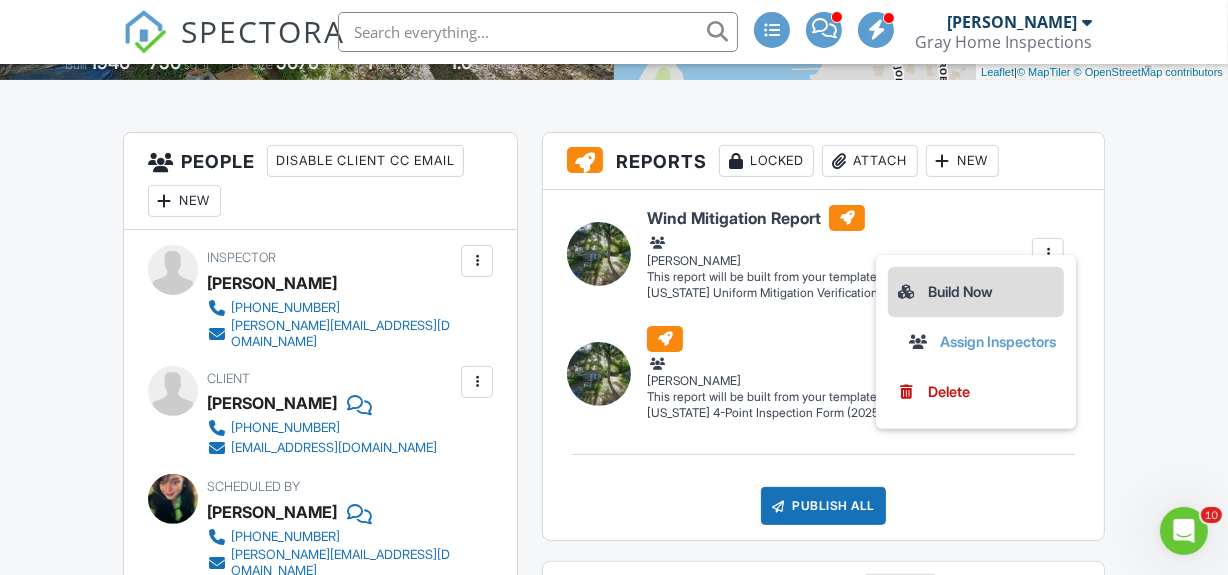 click on "Build Now" at bounding box center (976, 292) 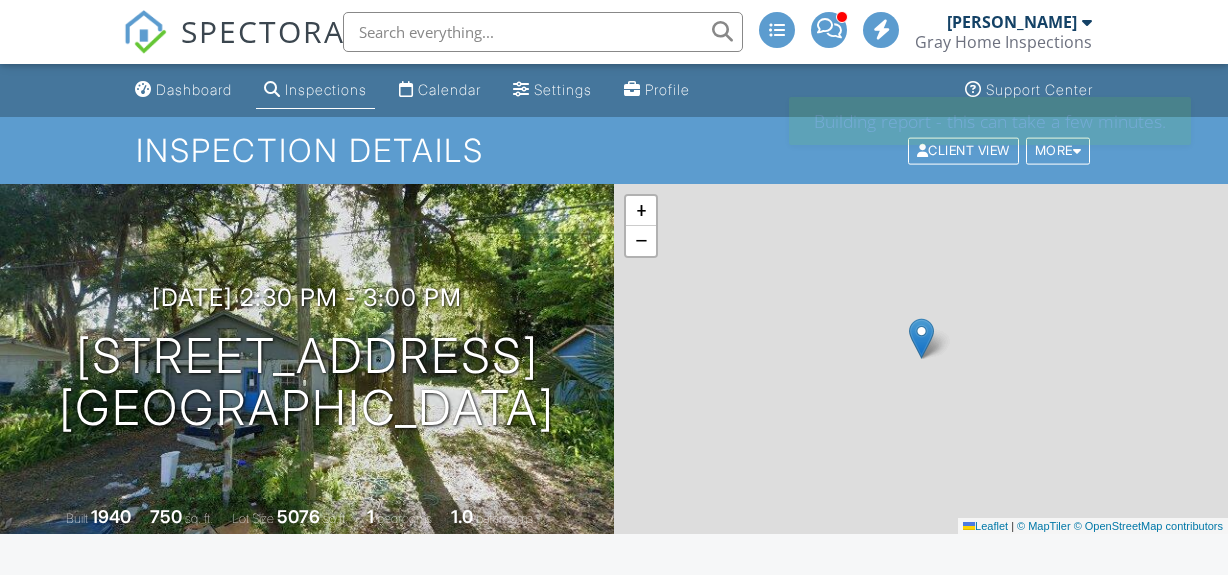 scroll, scrollTop: 363, scrollLeft: 0, axis: vertical 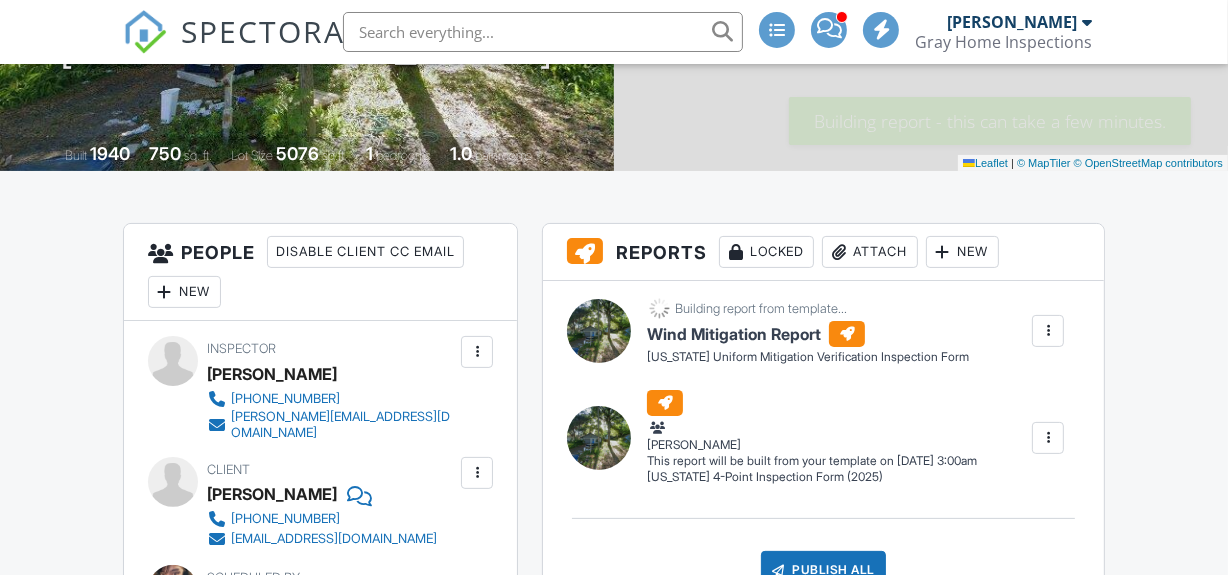 click at bounding box center [1048, 438] 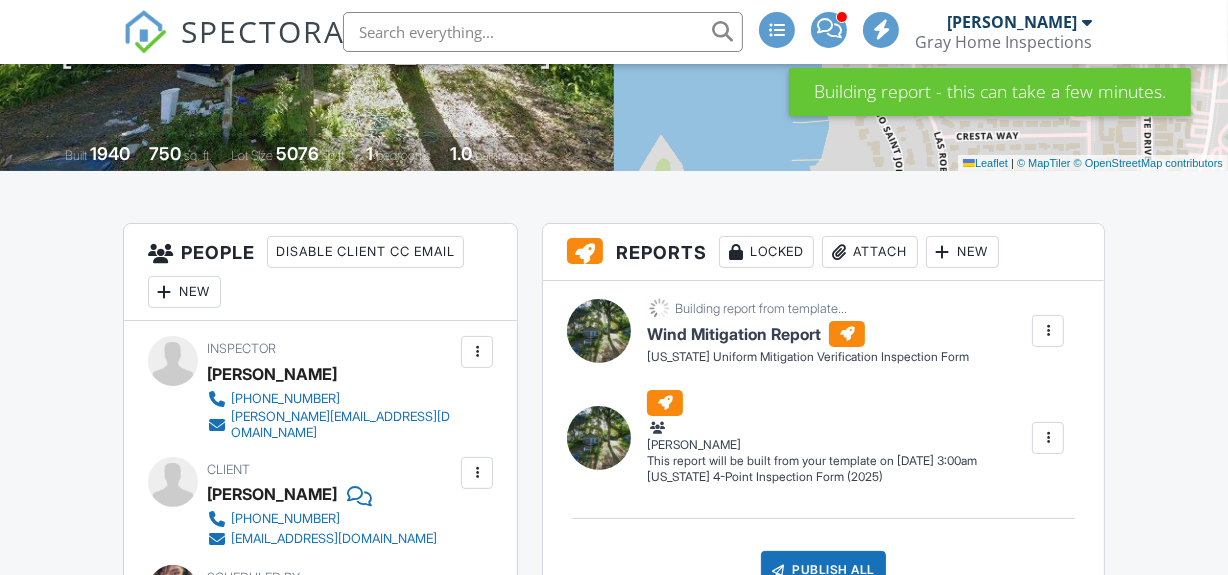 scroll, scrollTop: 363, scrollLeft: 0, axis: vertical 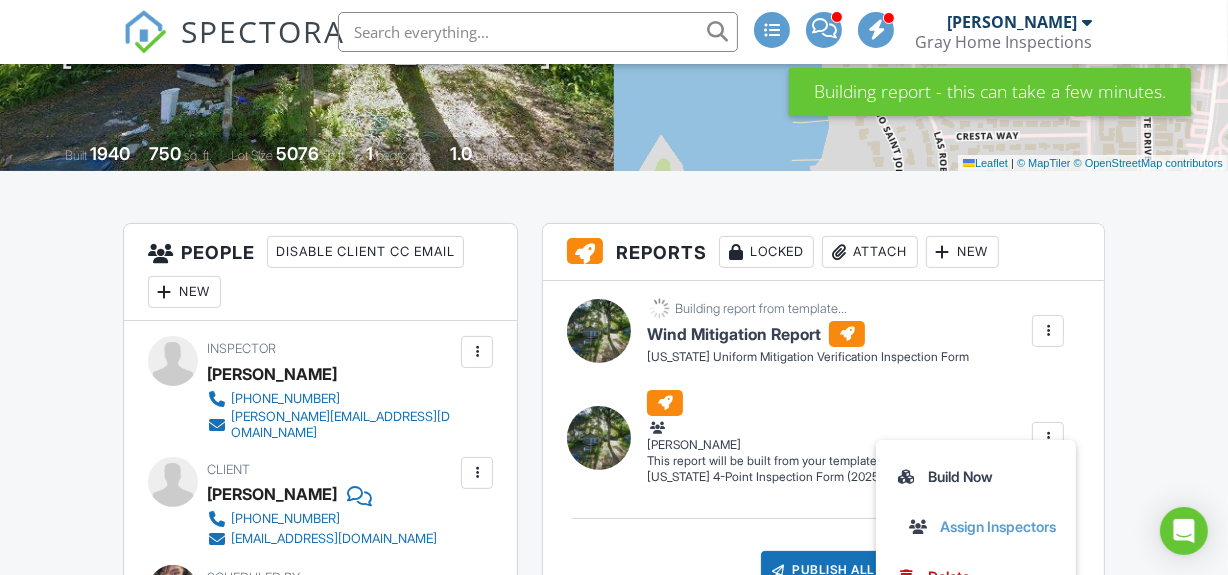 click on "Build Now" at bounding box center [976, 477] 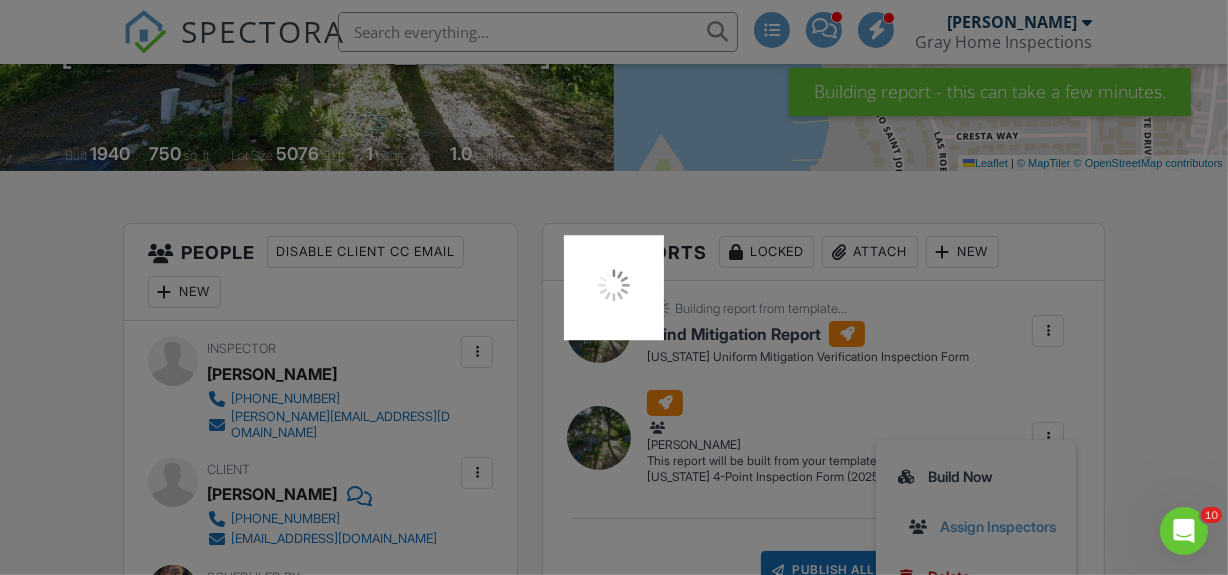 scroll, scrollTop: 0, scrollLeft: 0, axis: both 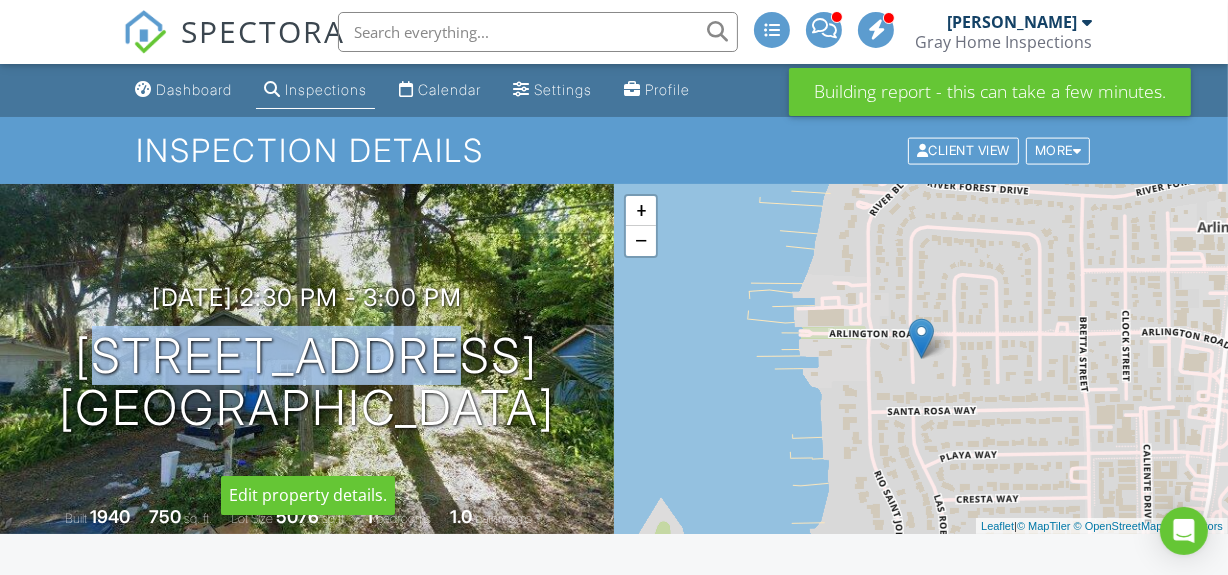 drag, startPoint x: 297, startPoint y: 327, endPoint x: 439, endPoint y: 328, distance: 142.00352 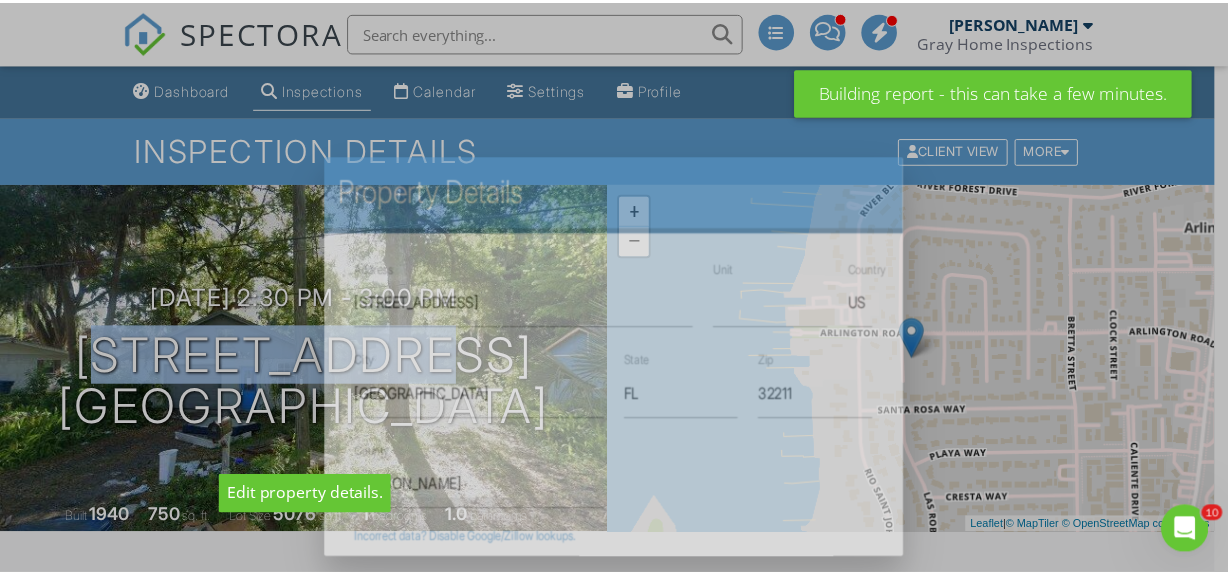 scroll, scrollTop: 0, scrollLeft: 0, axis: both 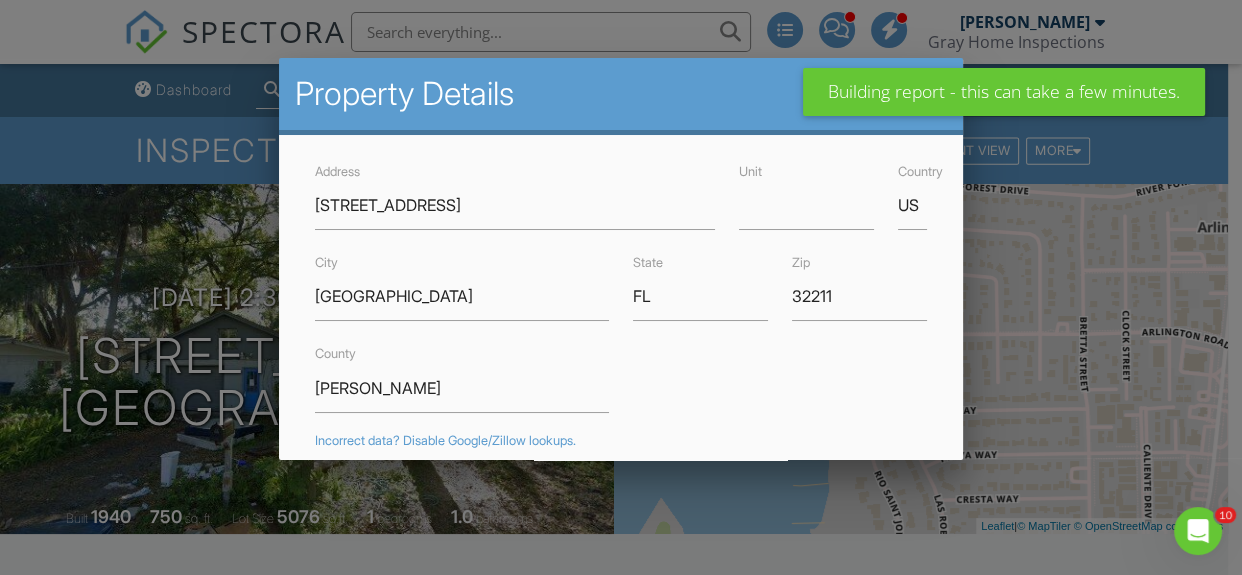 click at bounding box center [621, 259] 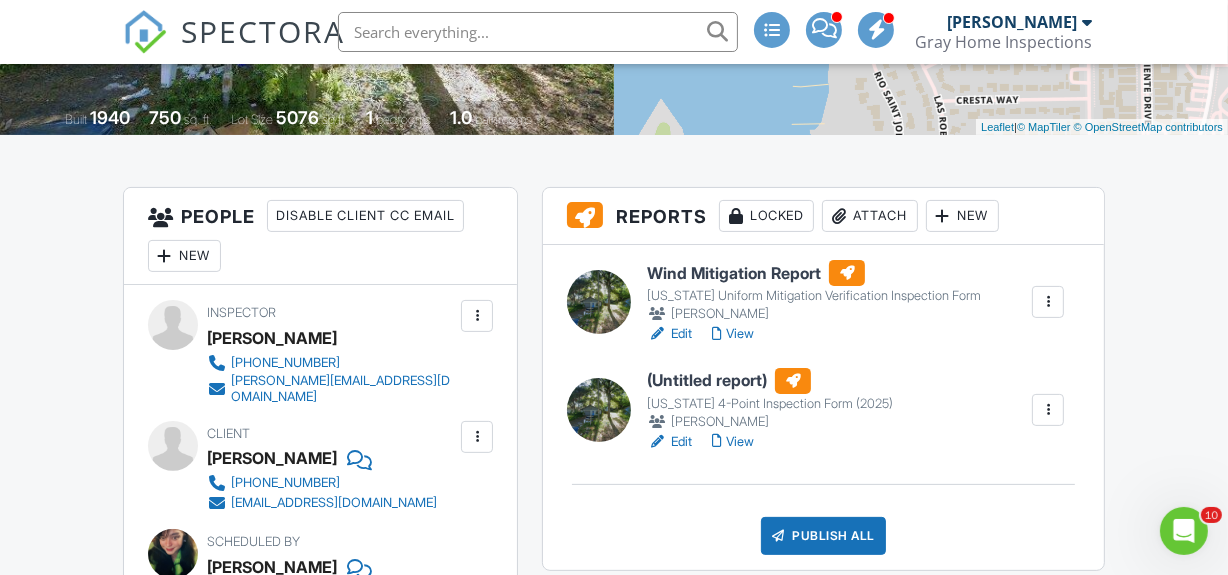 scroll, scrollTop: 454, scrollLeft: 0, axis: vertical 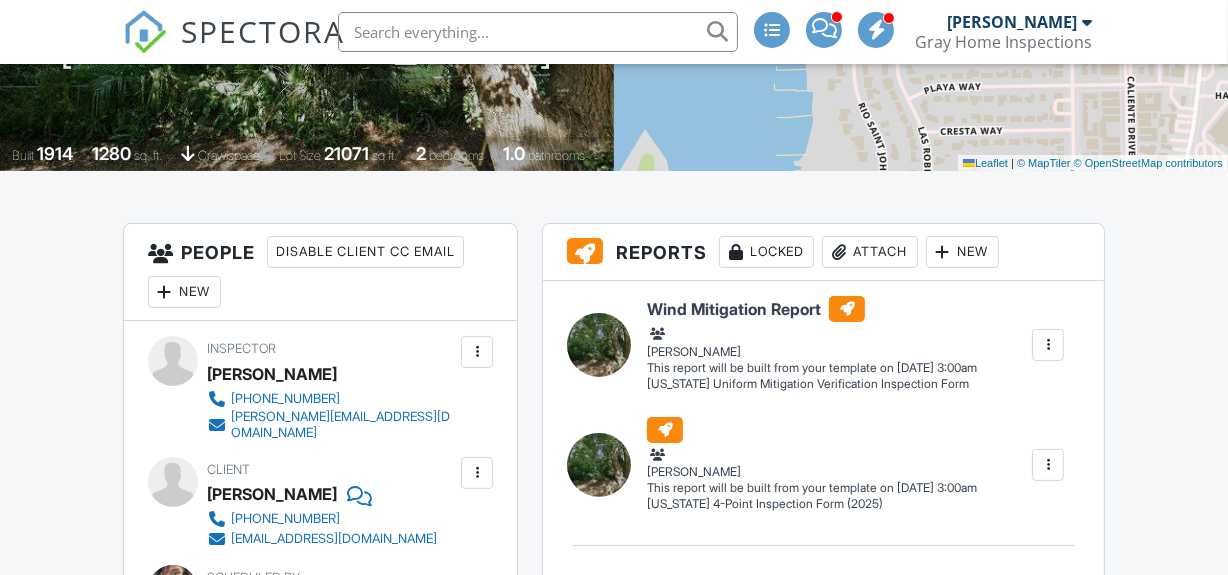 click at bounding box center [1048, 345] 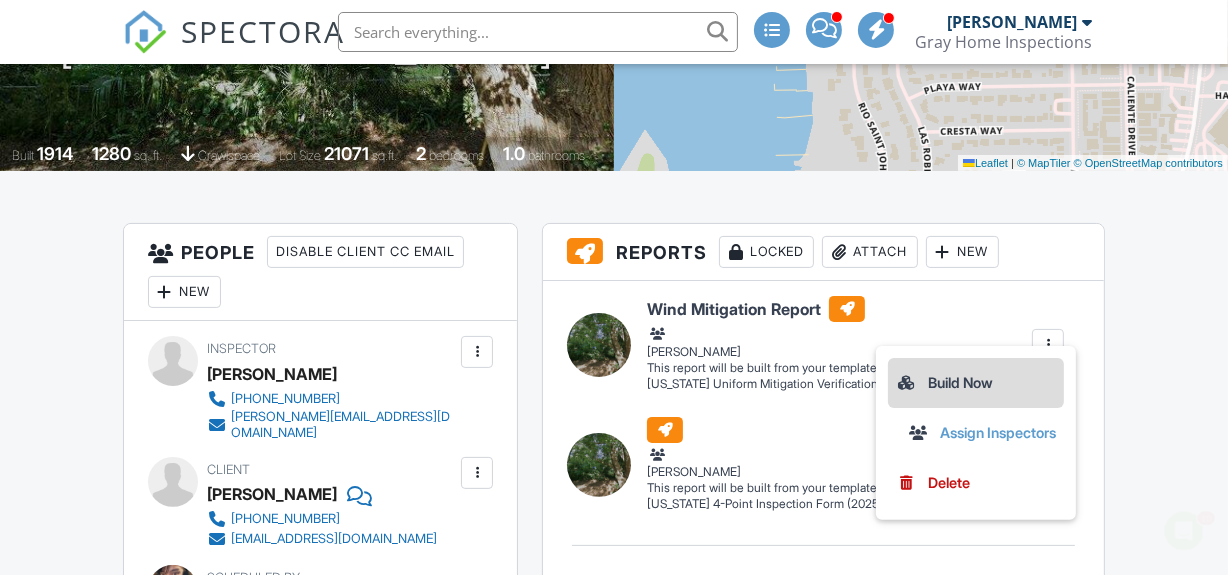 click on "Build Now" at bounding box center (976, 383) 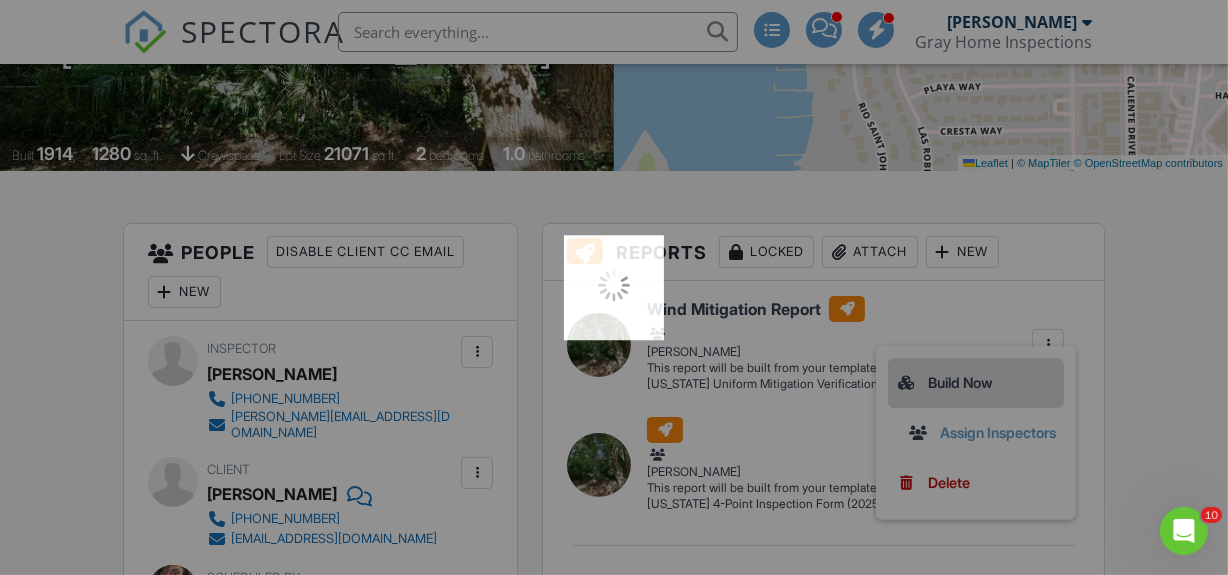 scroll, scrollTop: 0, scrollLeft: 0, axis: both 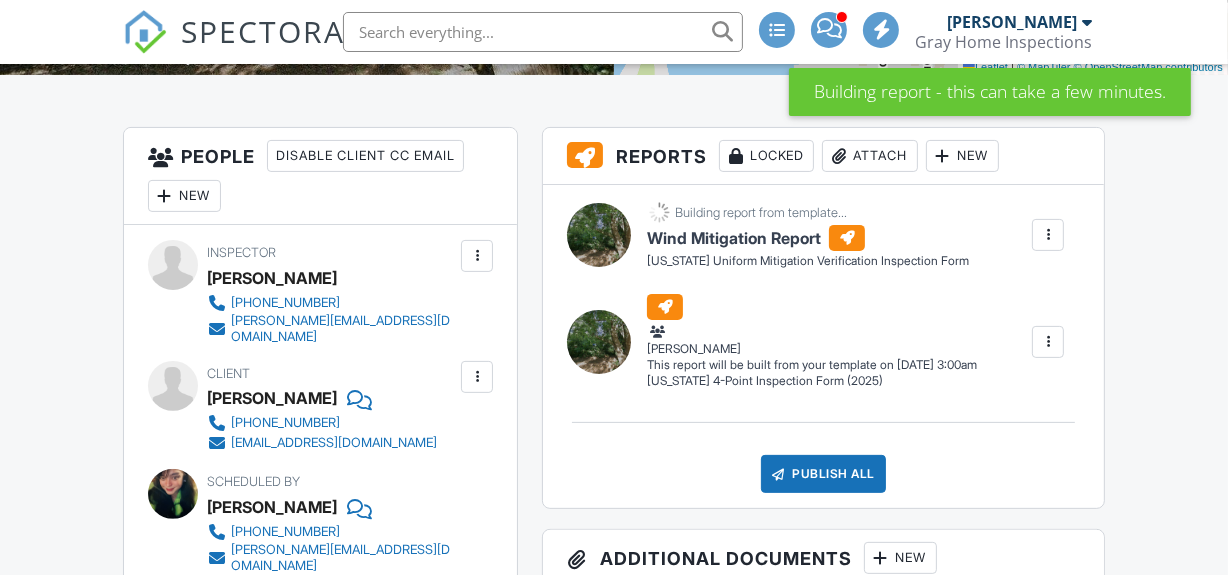 click at bounding box center (1048, 342) 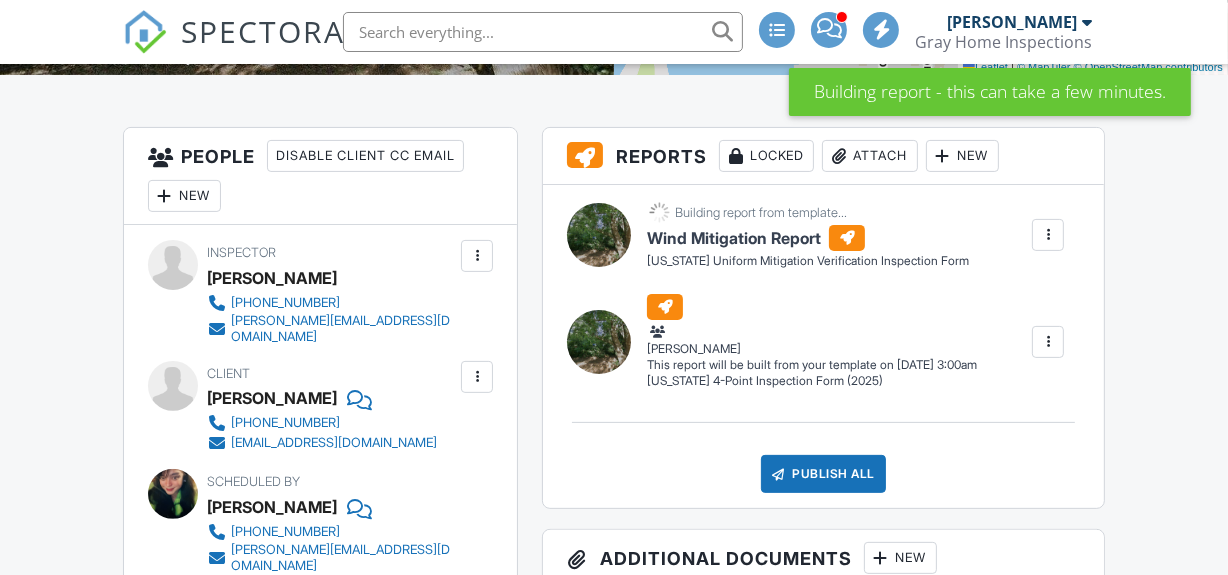 scroll, scrollTop: 545, scrollLeft: 0, axis: vertical 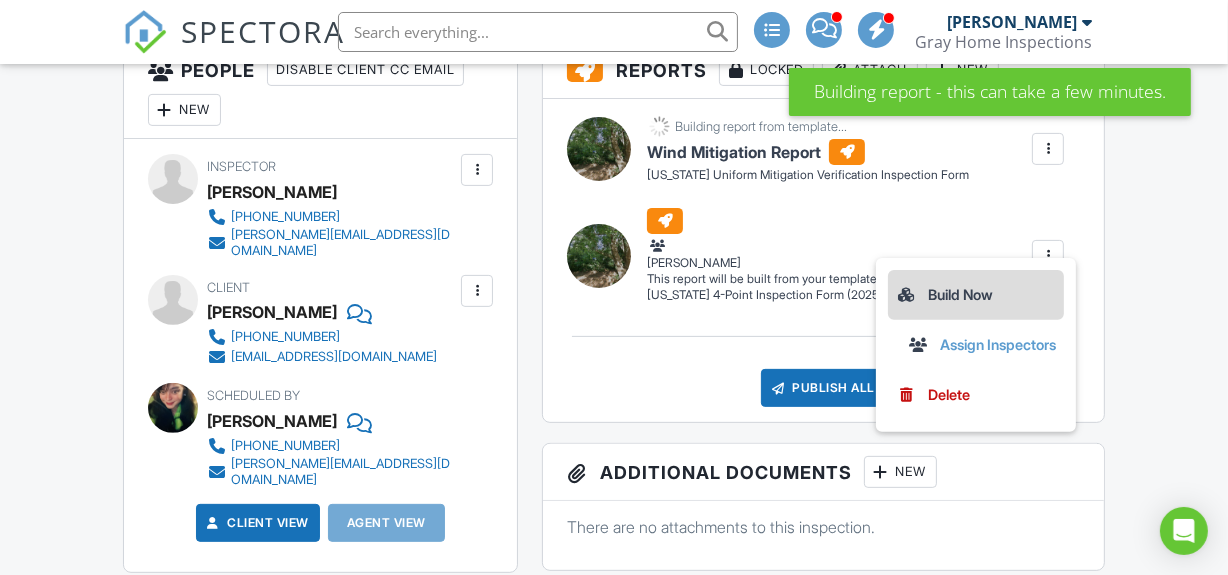 click on "Build Now" at bounding box center (976, 295) 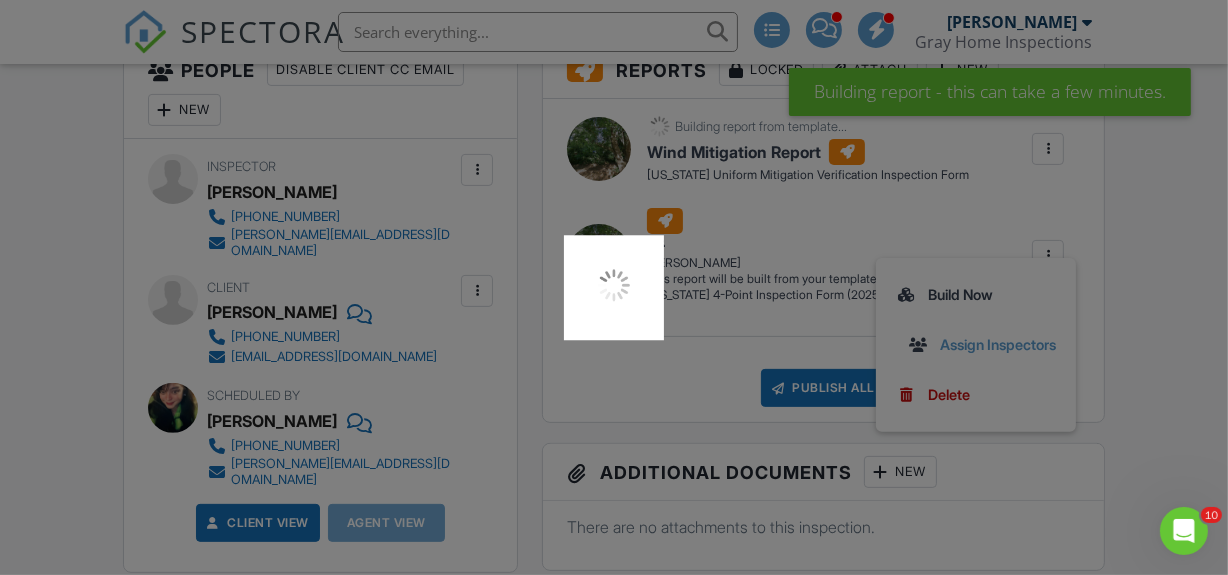scroll, scrollTop: 0, scrollLeft: 0, axis: both 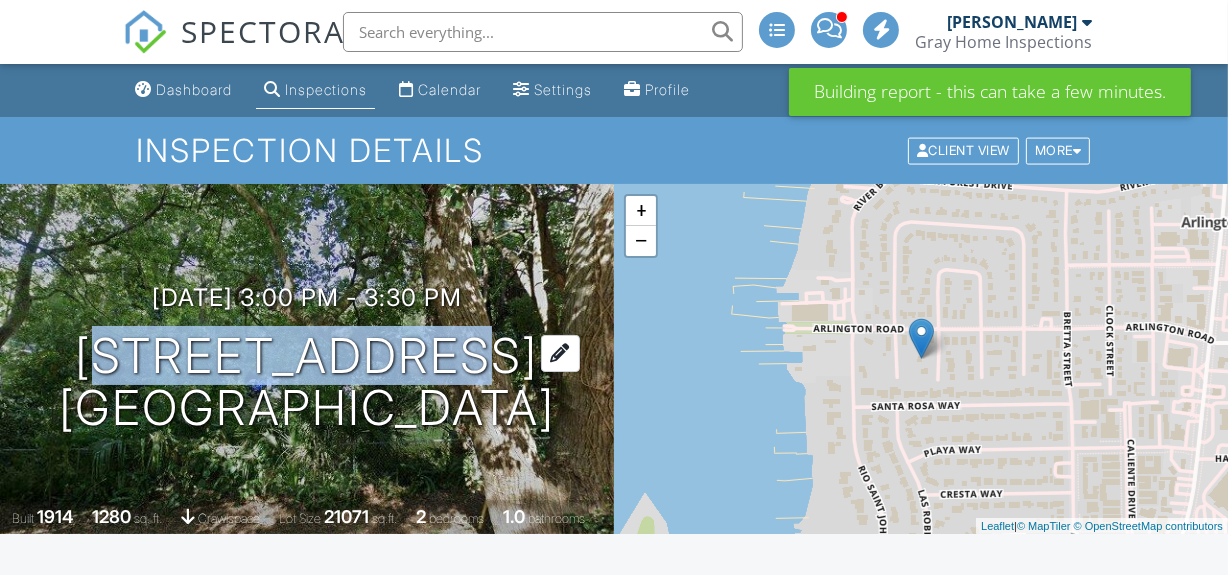 drag, startPoint x: 432, startPoint y: 344, endPoint x: 458, endPoint y: 339, distance: 26.476404 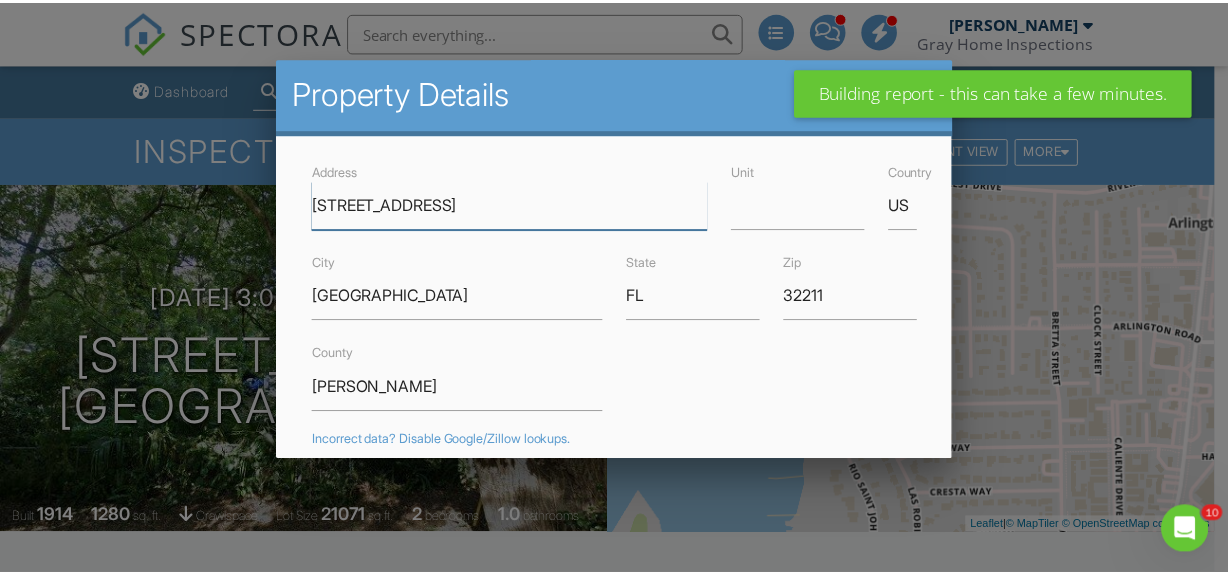 scroll, scrollTop: 0, scrollLeft: 0, axis: both 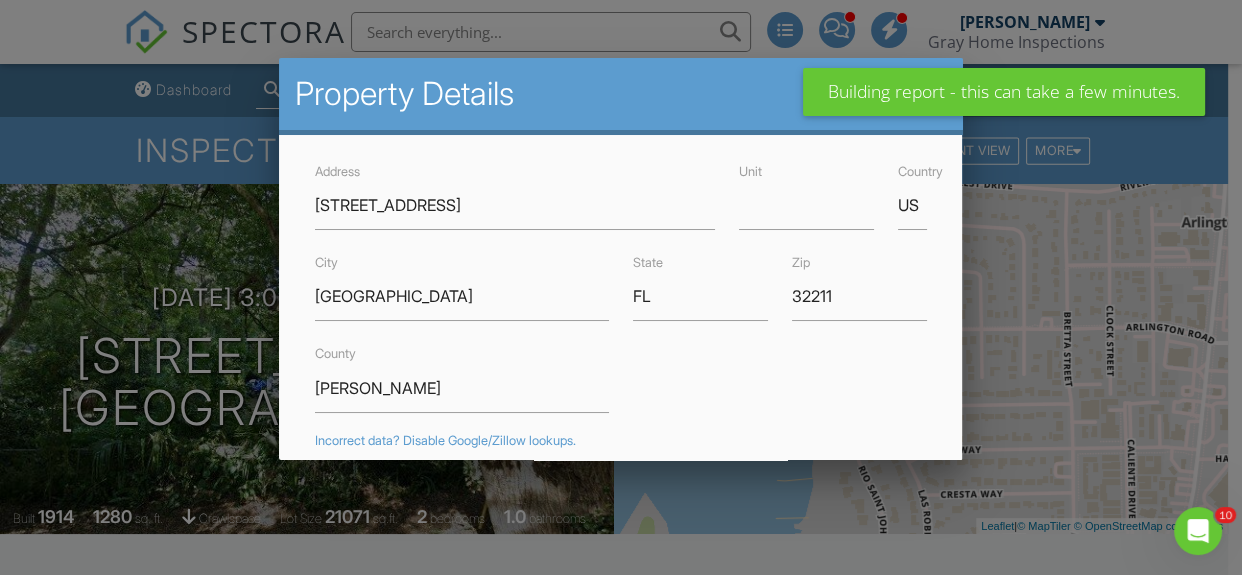 drag, startPoint x: 215, startPoint y: 370, endPoint x: 246, endPoint y: 354, distance: 34.88553 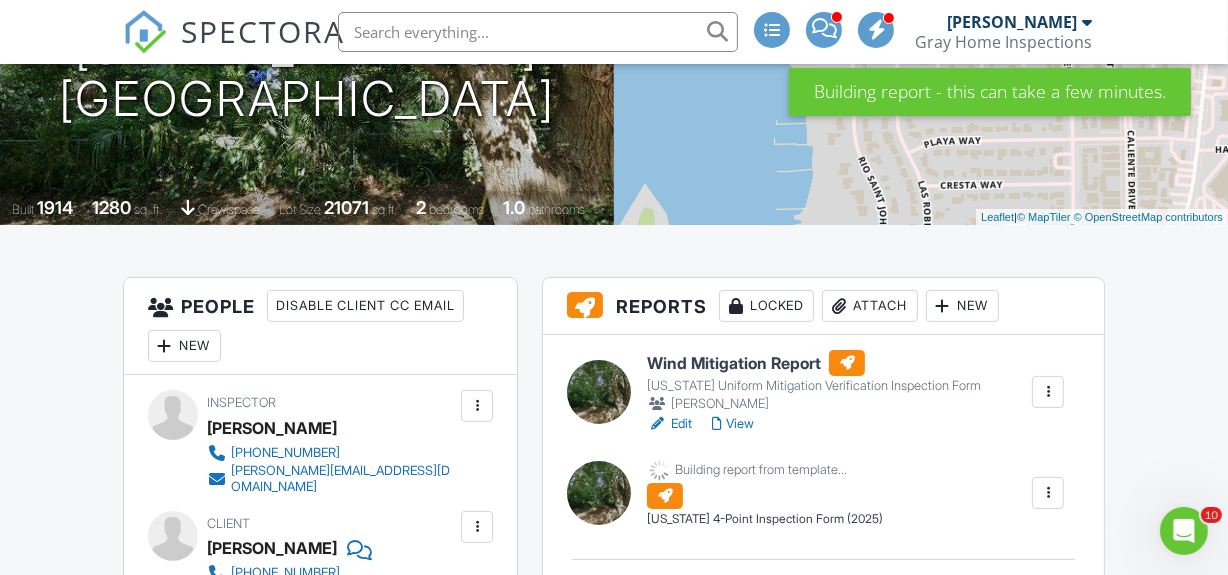 scroll, scrollTop: 363, scrollLeft: 0, axis: vertical 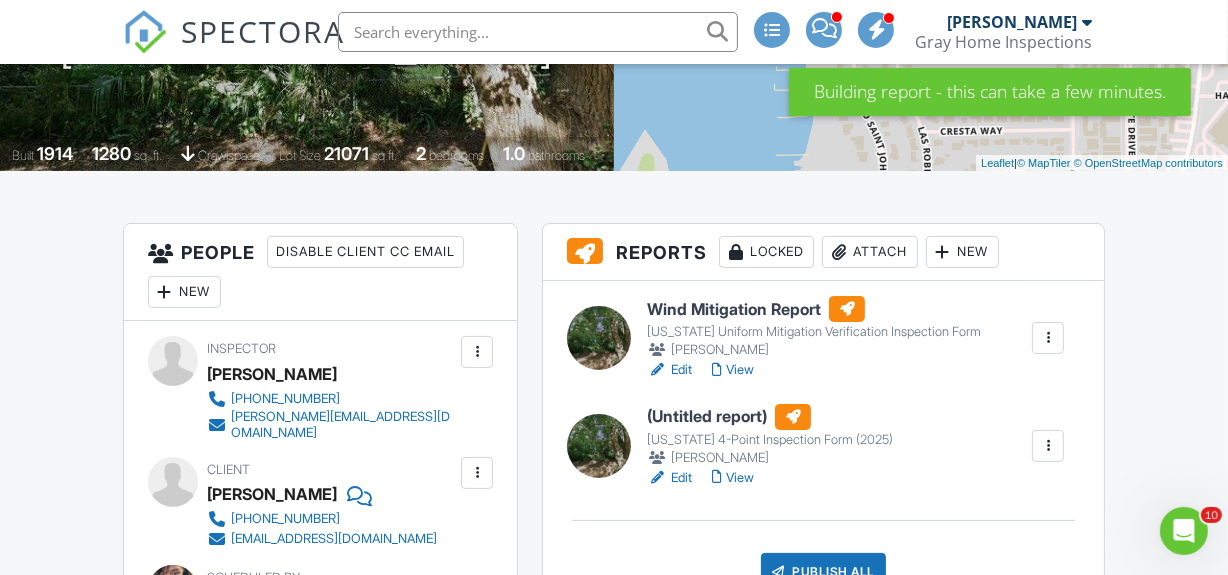 click on "Edit" at bounding box center [669, 370] 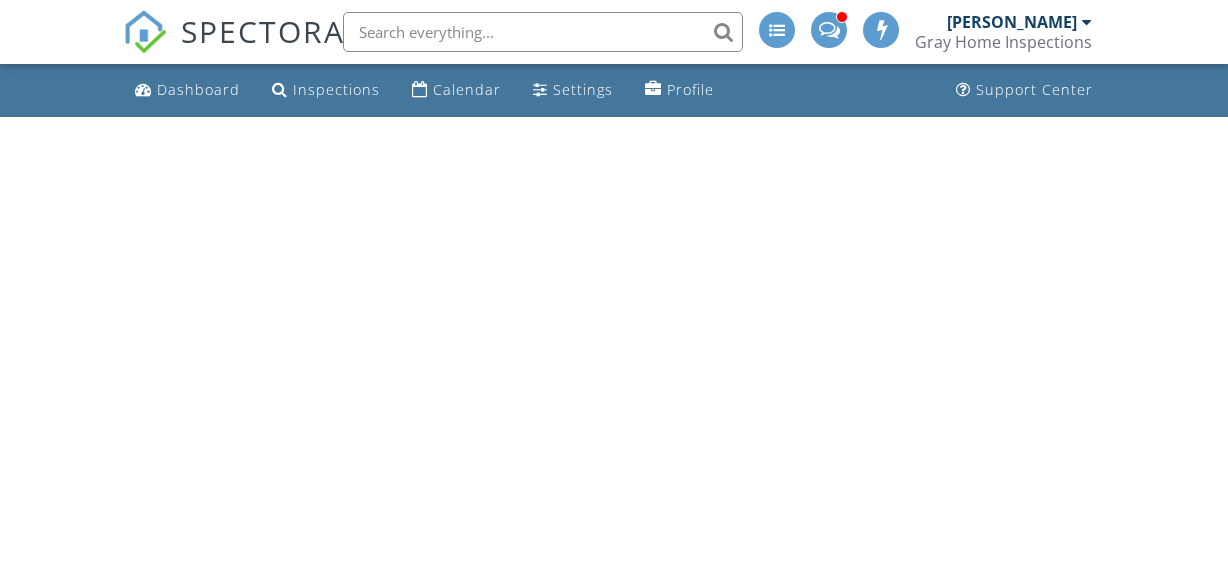 scroll, scrollTop: 0, scrollLeft: 0, axis: both 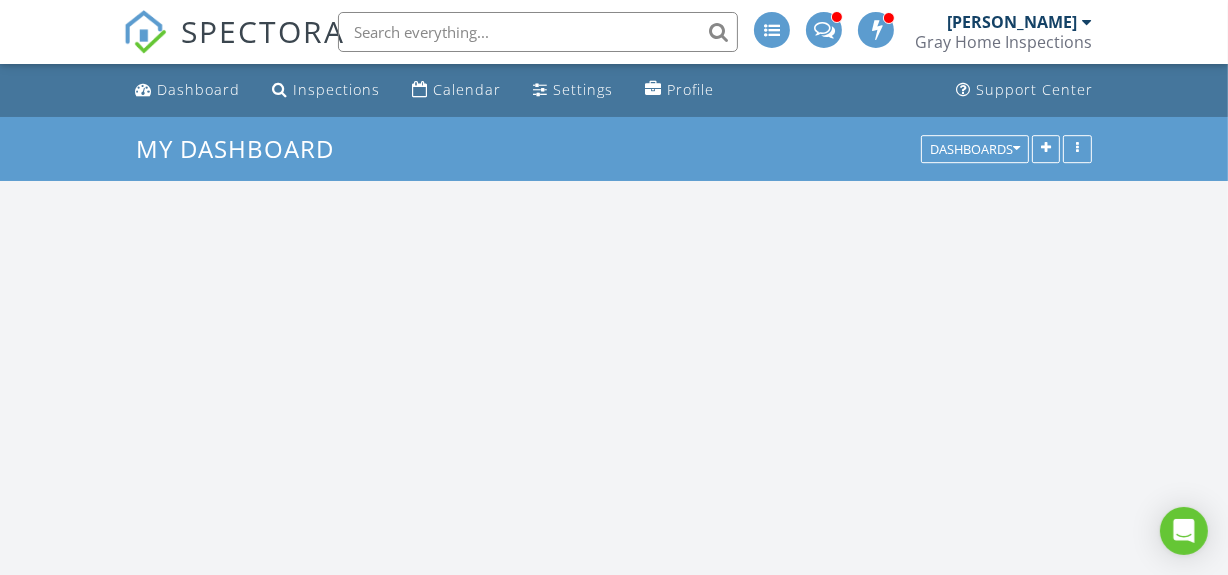 click on "Gray Home Inspections" at bounding box center [1003, 42] 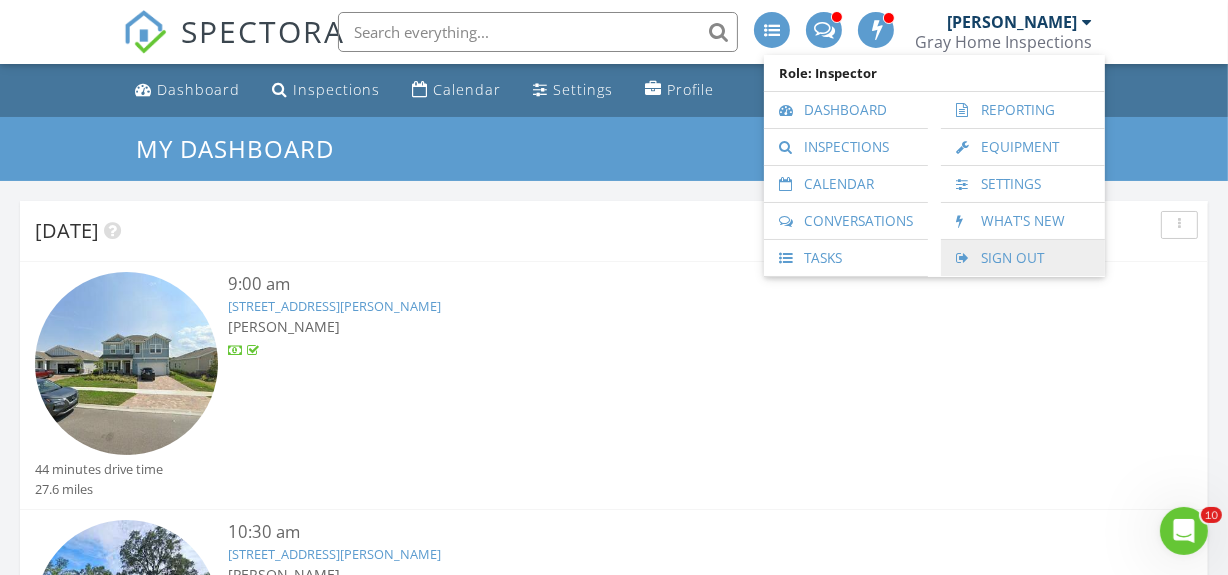 scroll, scrollTop: 0, scrollLeft: 0, axis: both 